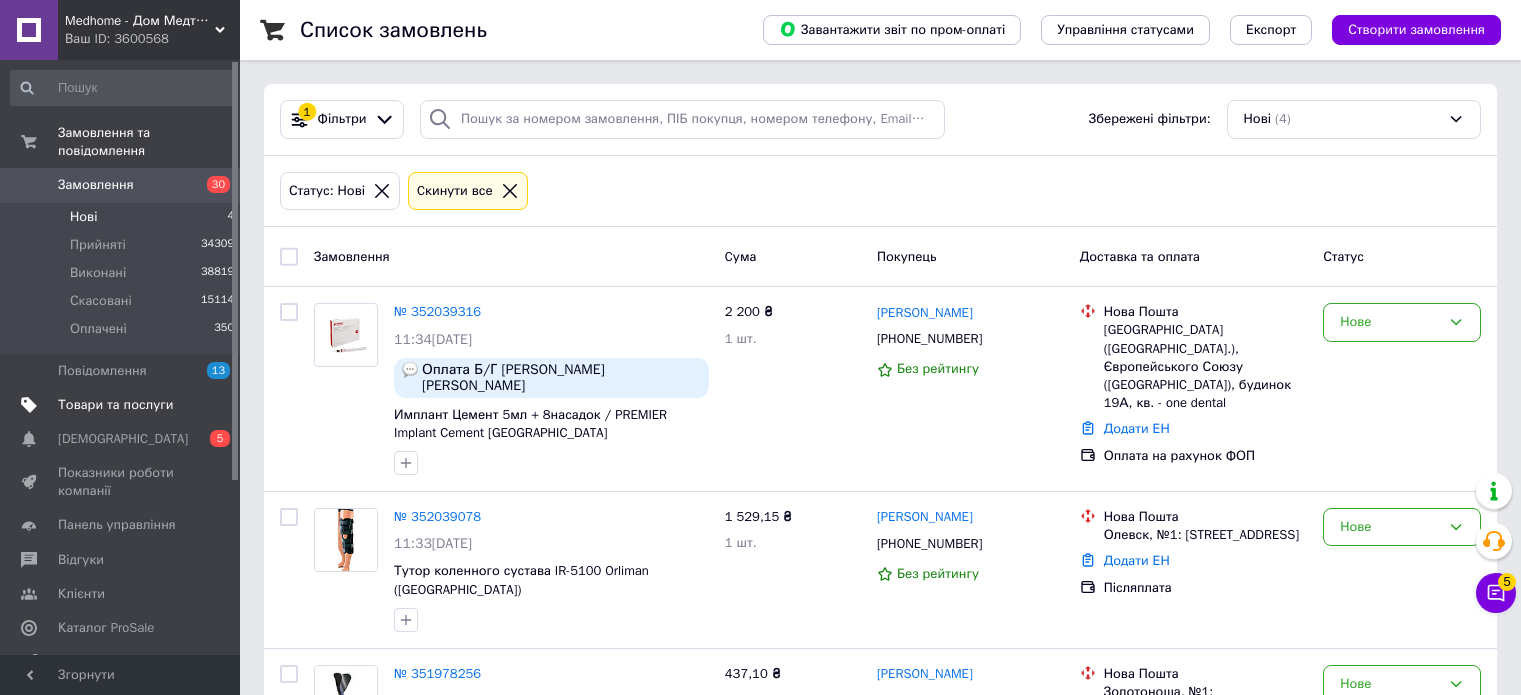 scroll, scrollTop: 0, scrollLeft: 0, axis: both 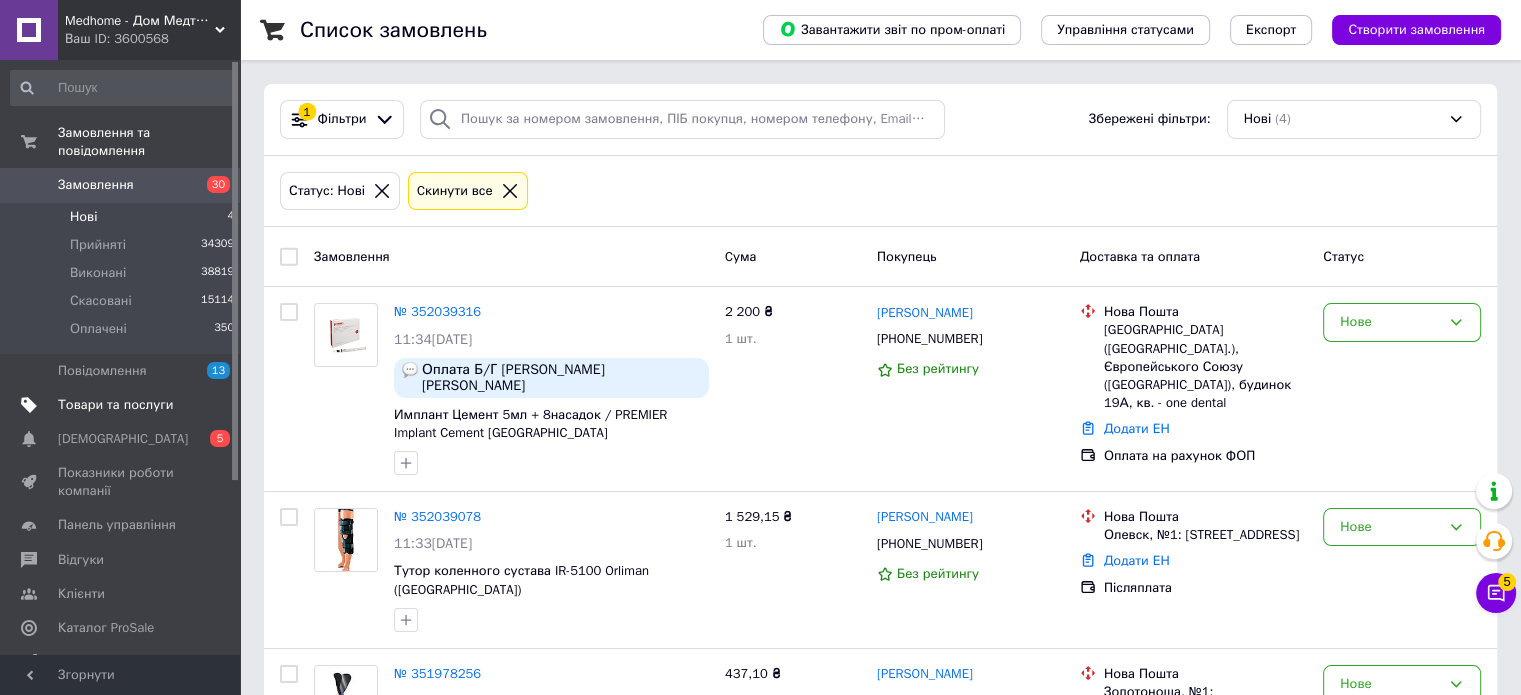 click on "Товари та послуги" at bounding box center [115, 405] 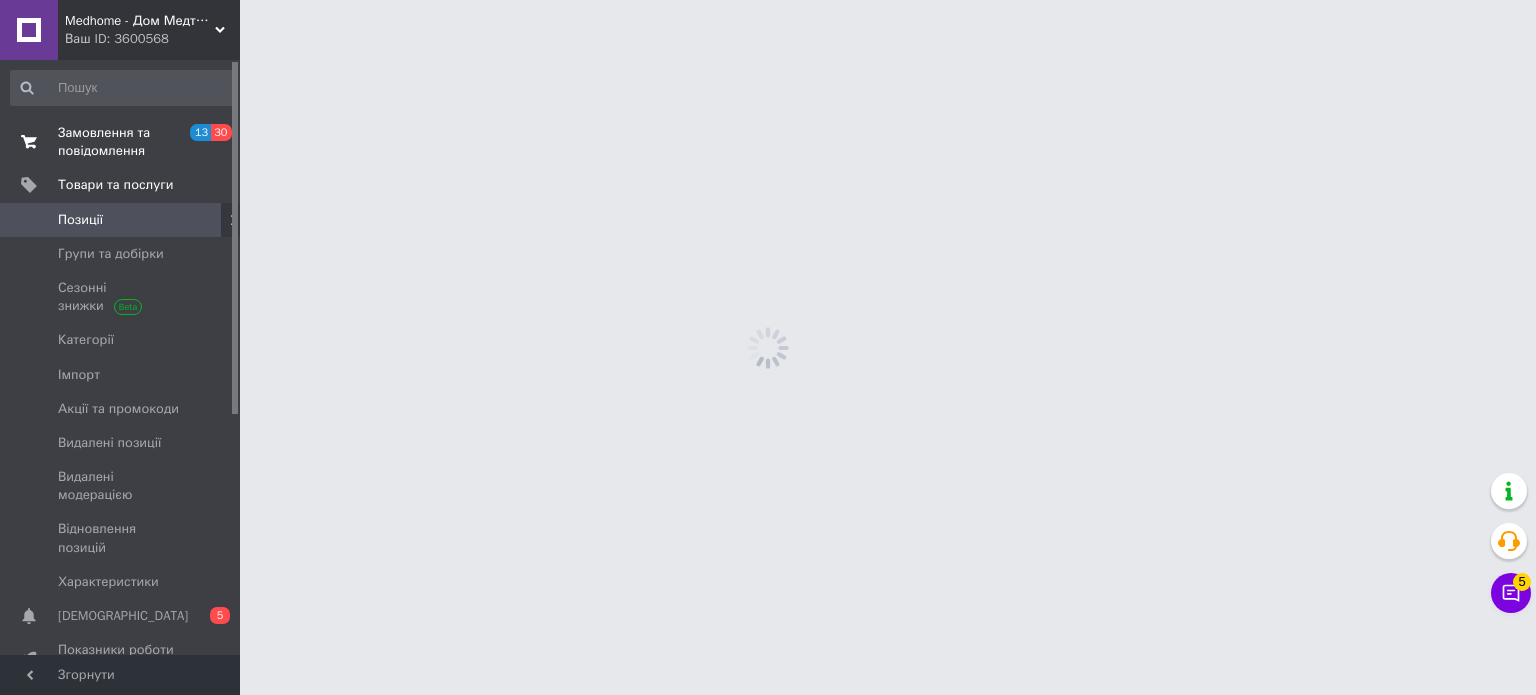 click on "Замовлення та повідомлення" at bounding box center [121, 142] 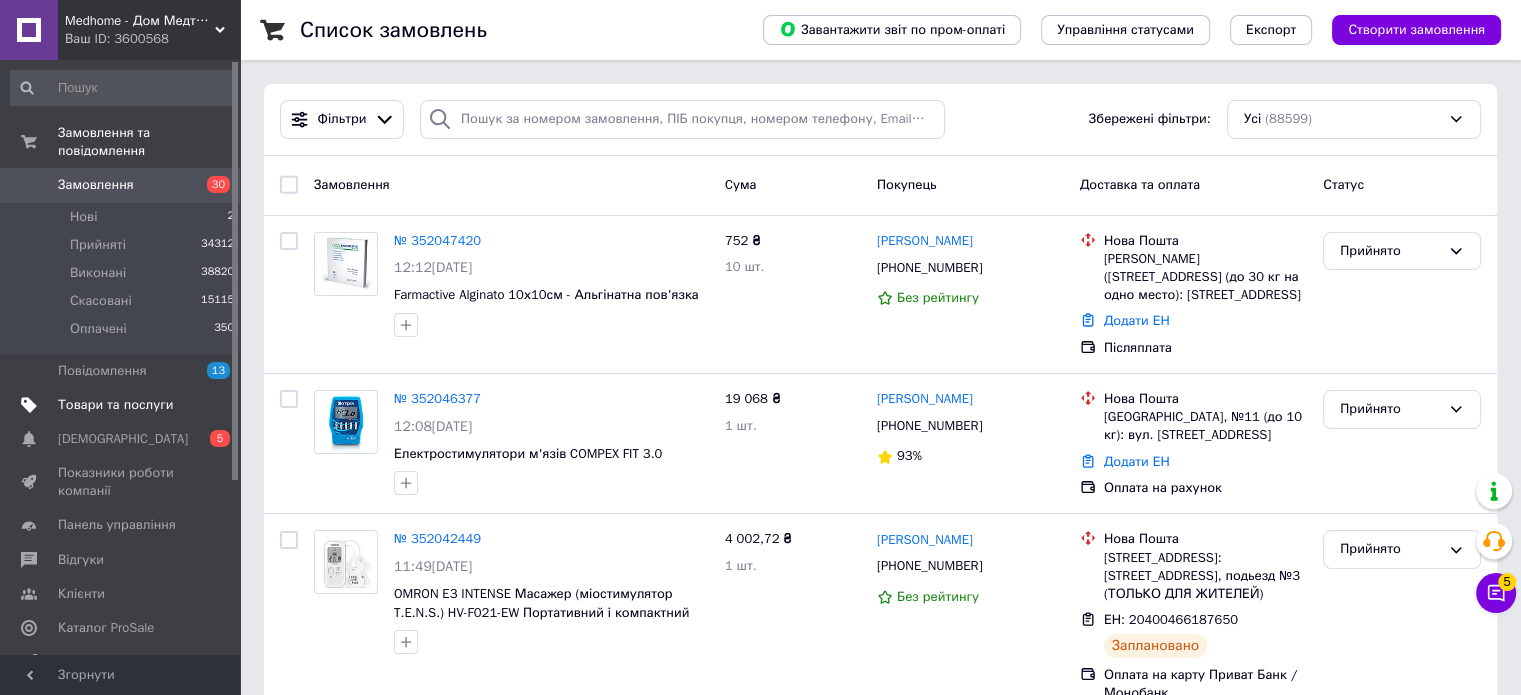 click on "Товари та послуги" at bounding box center (115, 405) 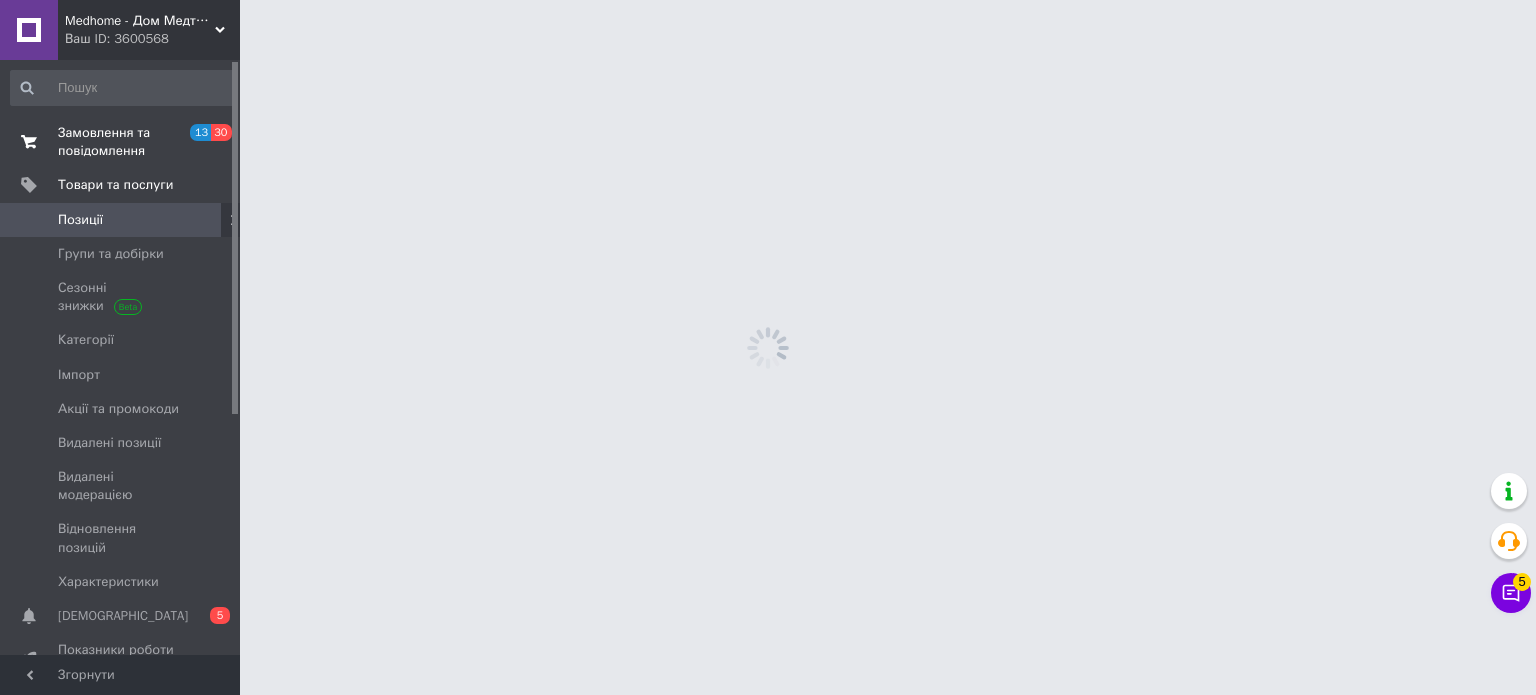 click on "Замовлення та повідомлення" at bounding box center (121, 142) 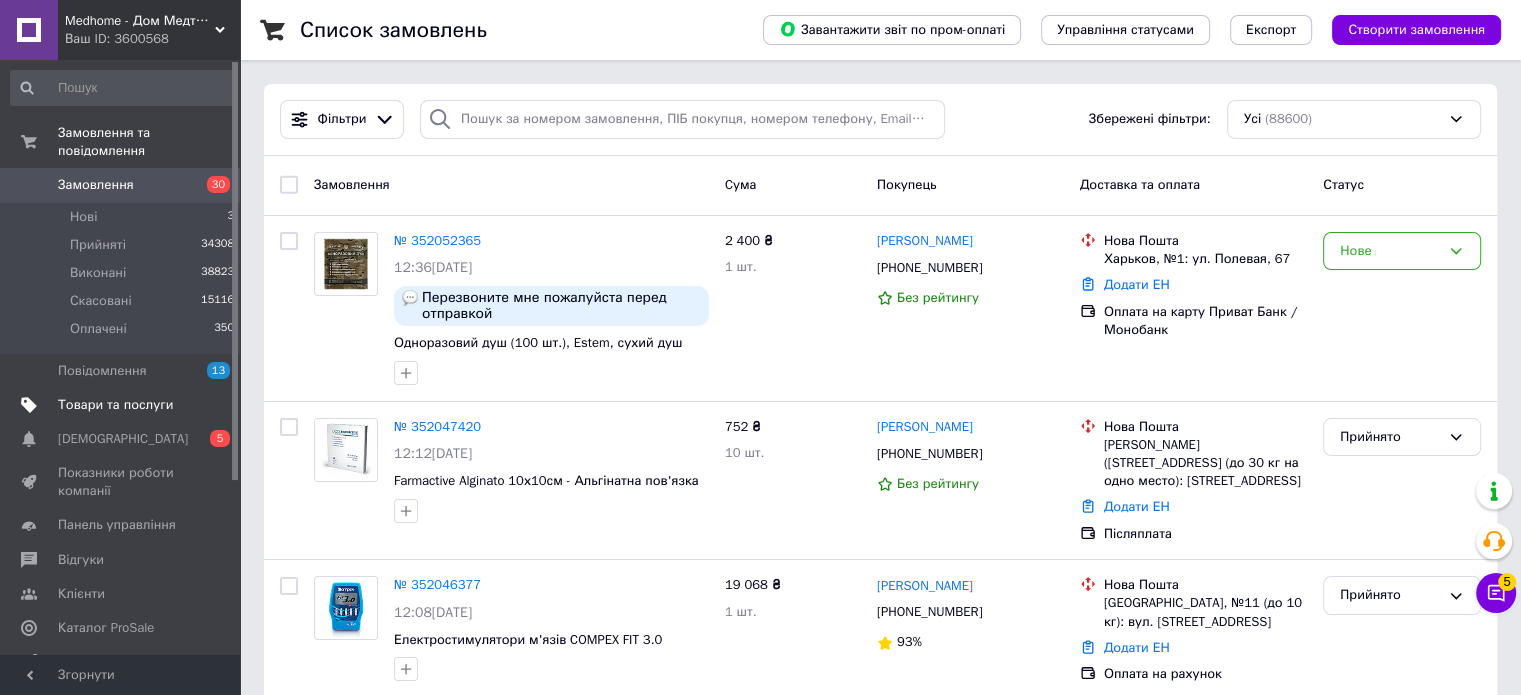 click on "Товари та послуги" at bounding box center (121, 405) 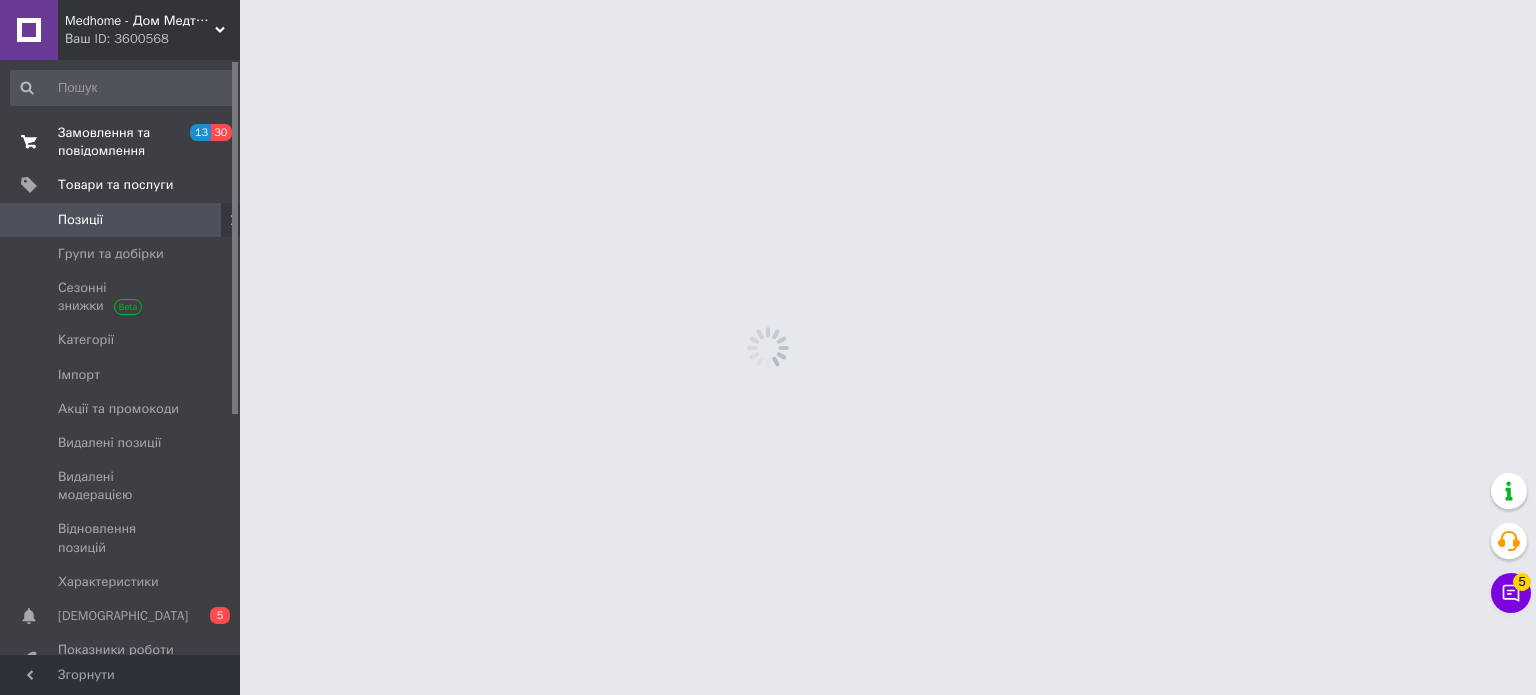 click on "Замовлення та повідомлення" at bounding box center (121, 142) 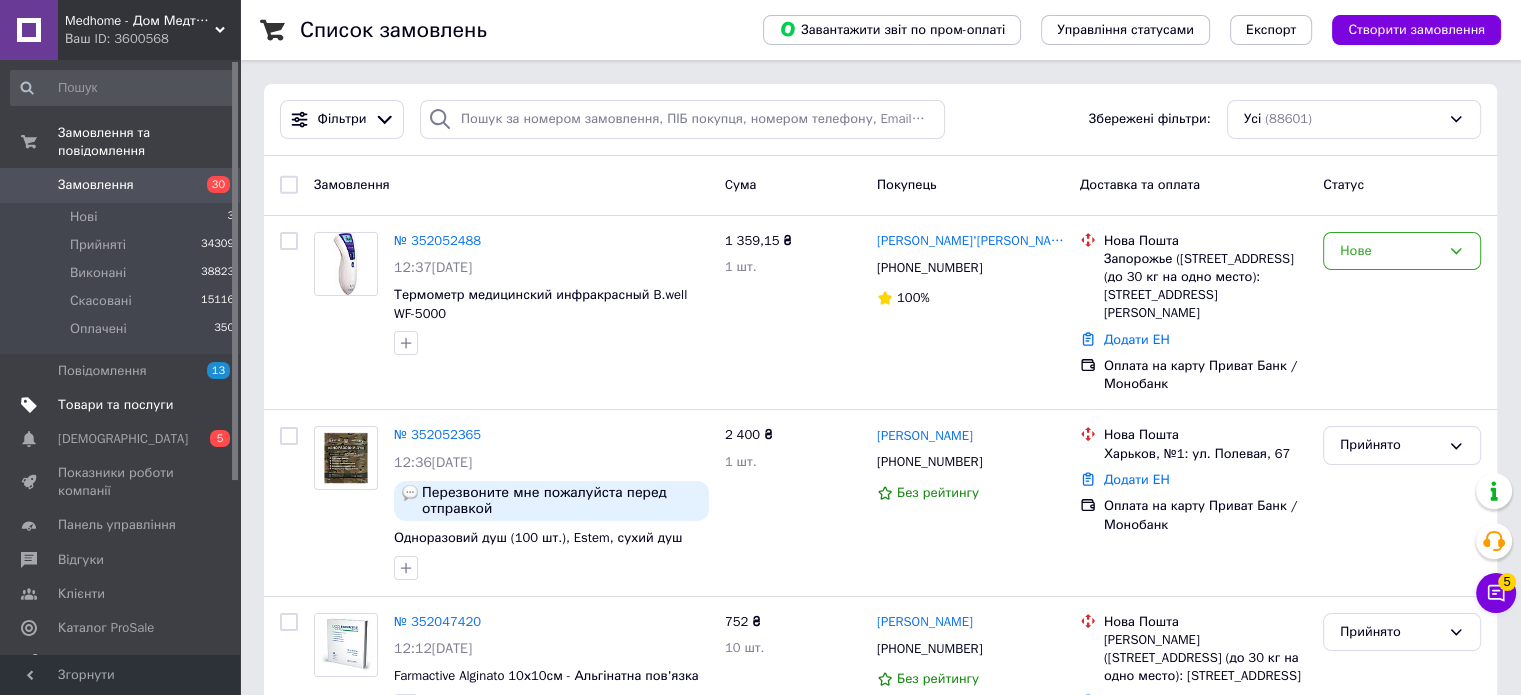 click on "Товари та послуги" at bounding box center [115, 405] 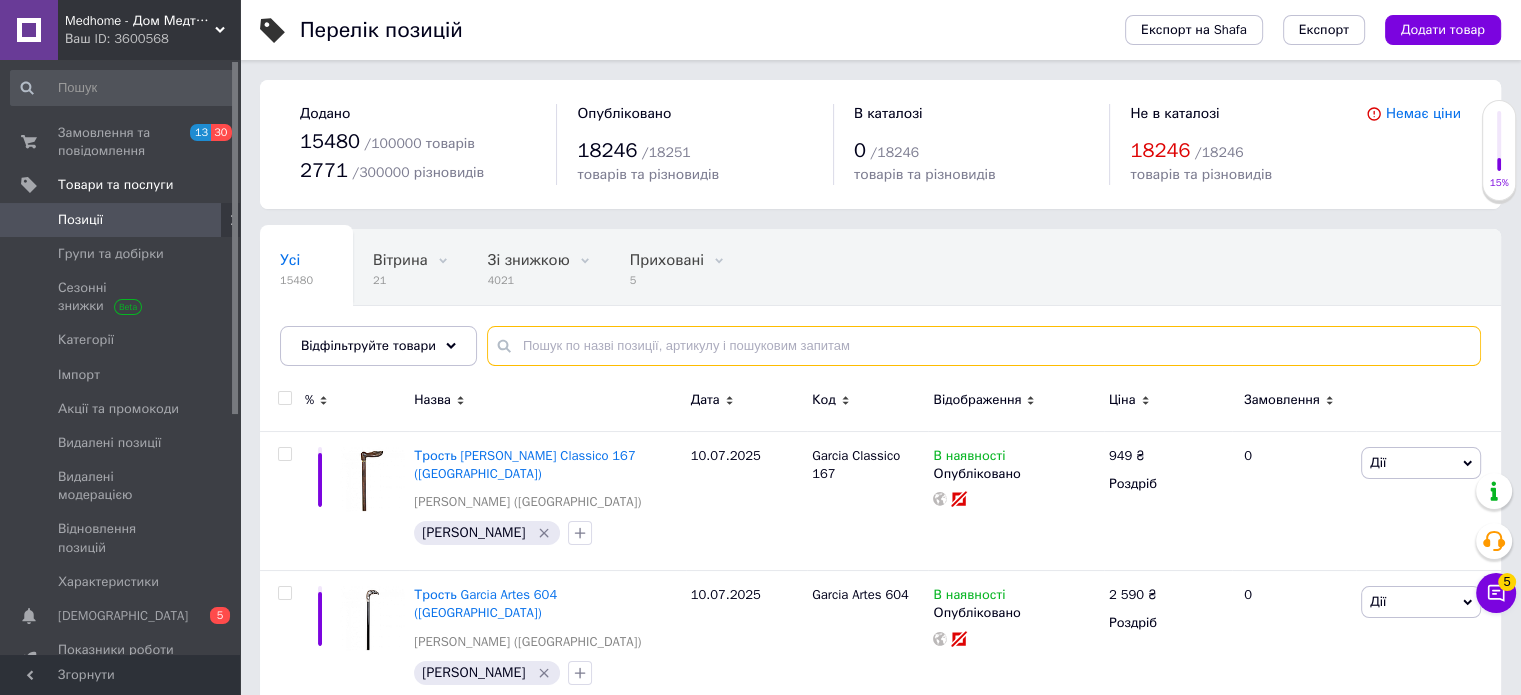 drag, startPoint x: 741, startPoint y: 336, endPoint x: 752, endPoint y: 333, distance: 11.401754 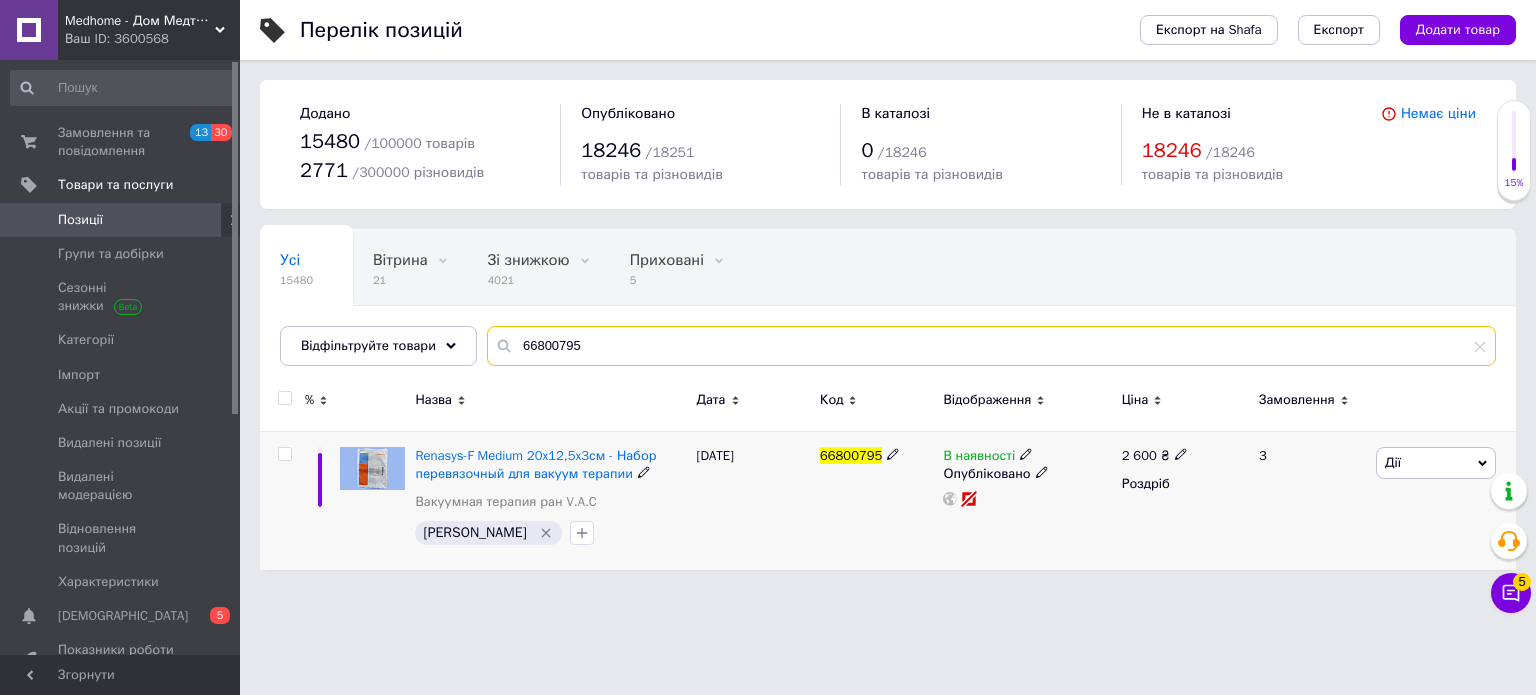 type on "66800795" 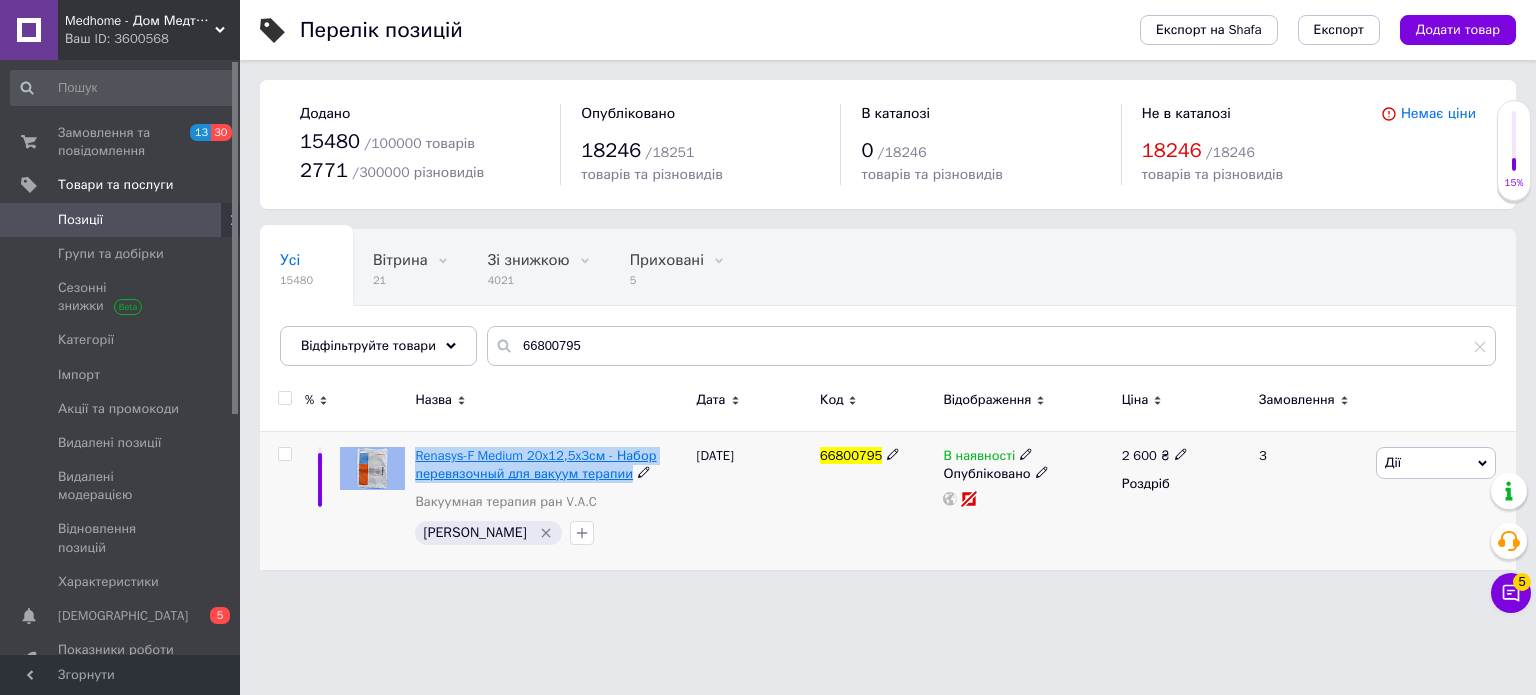 drag, startPoint x: 633, startPoint y: 474, endPoint x: 416, endPoint y: 458, distance: 217.58907 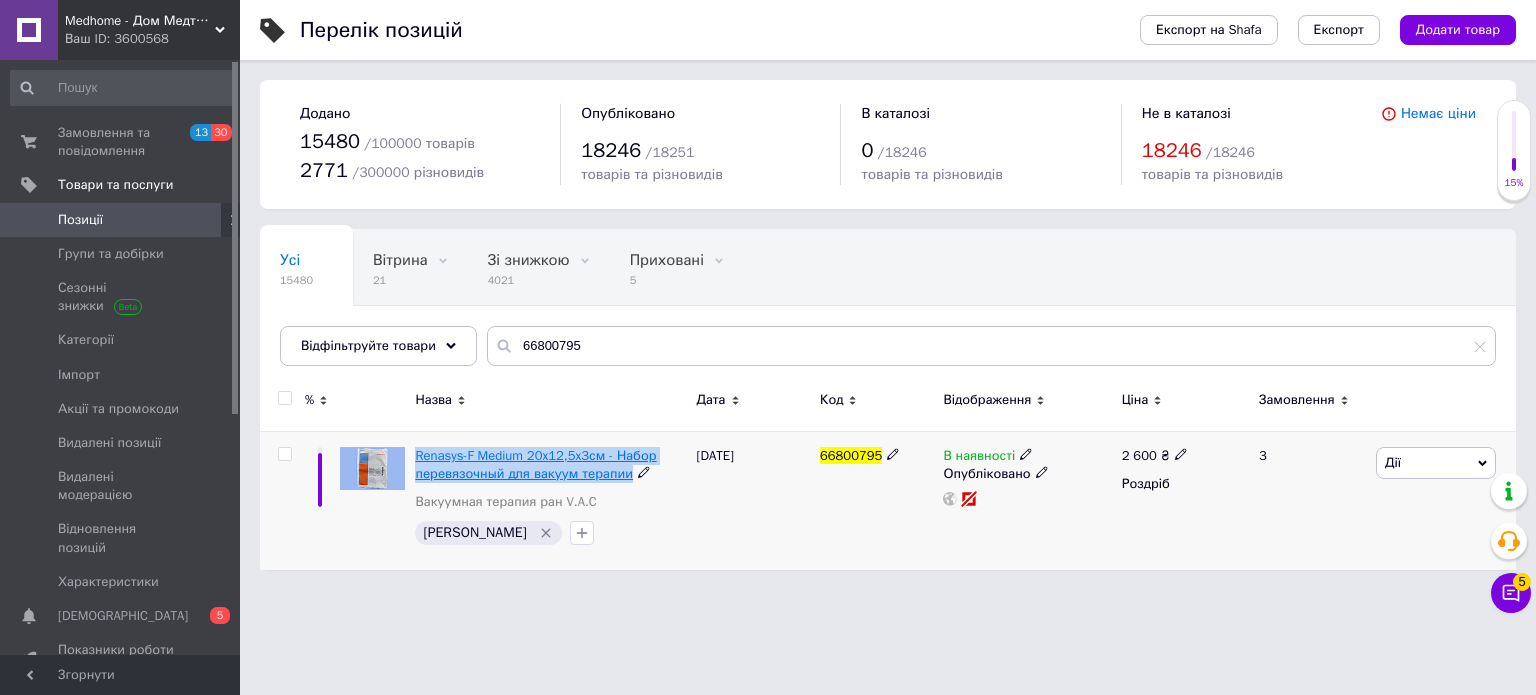 click on "Renasys-F Medium 20x12,5x3см - Набор перевязочный для вакуум терапии" at bounding box center [550, 465] 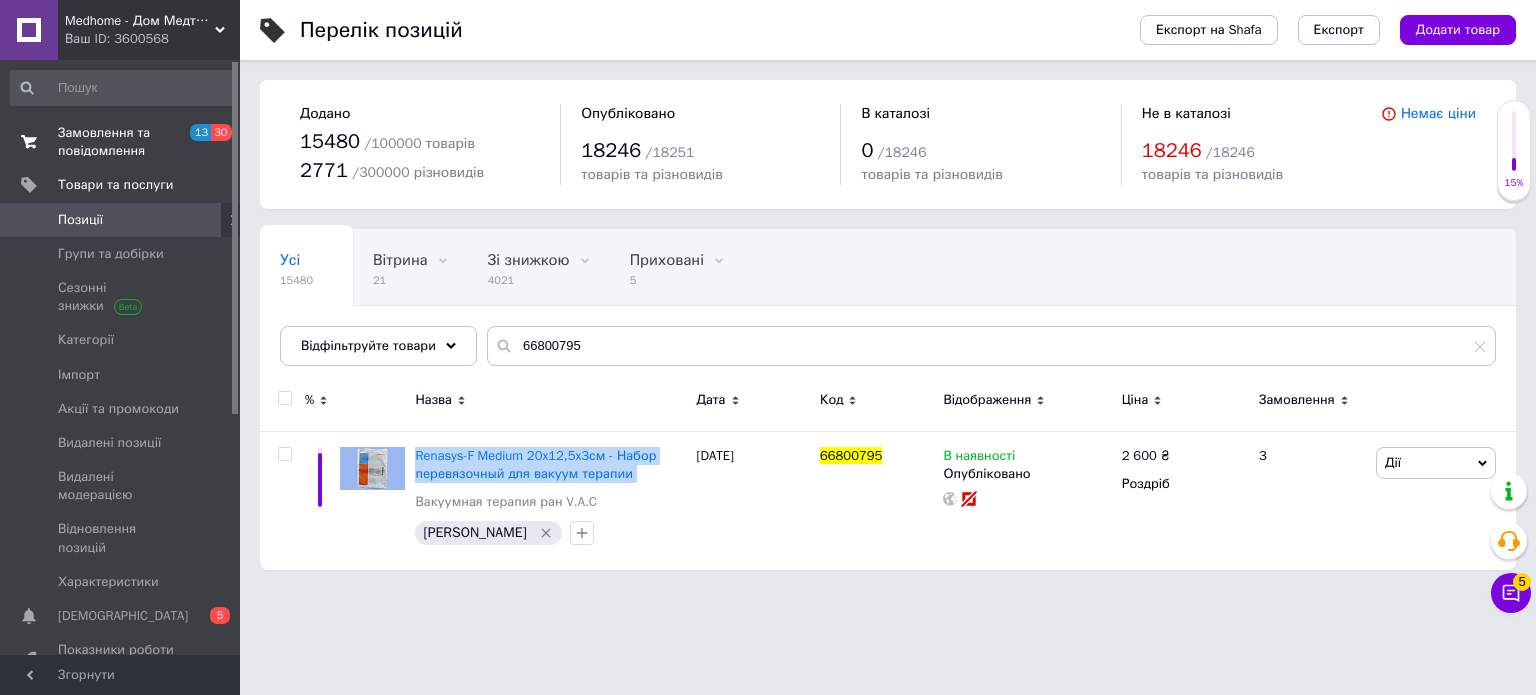 click on "Замовлення та повідомлення" at bounding box center [121, 142] 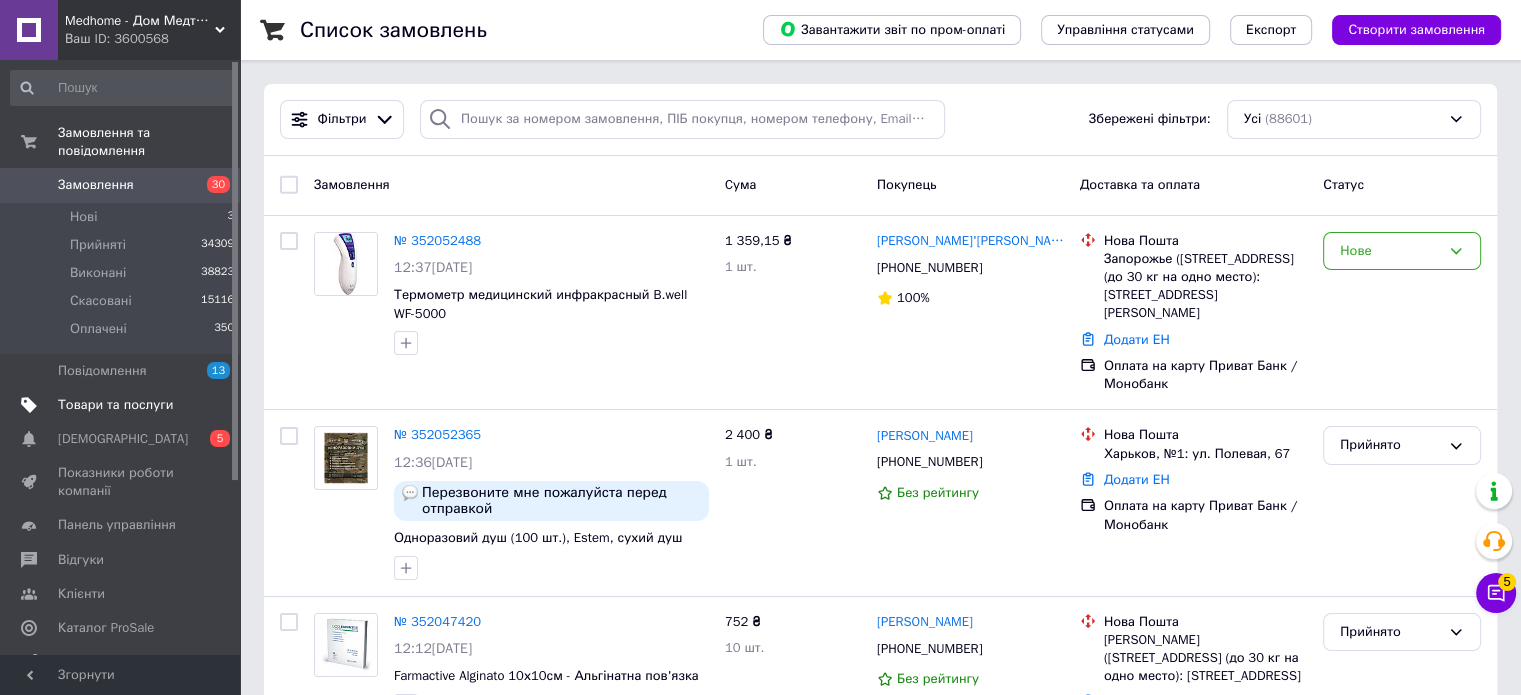 click on "Товари та послуги" at bounding box center (115, 405) 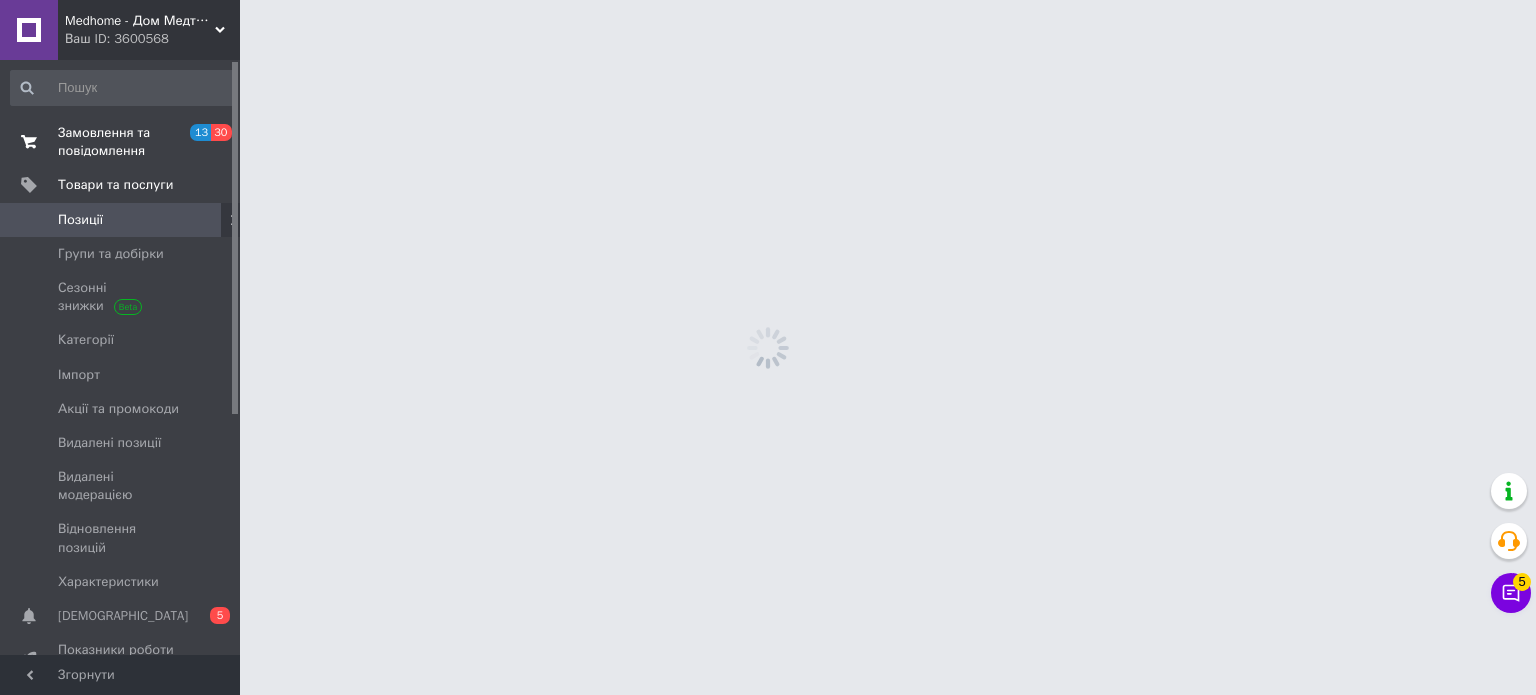 click on "Замовлення та повідомлення" at bounding box center (121, 142) 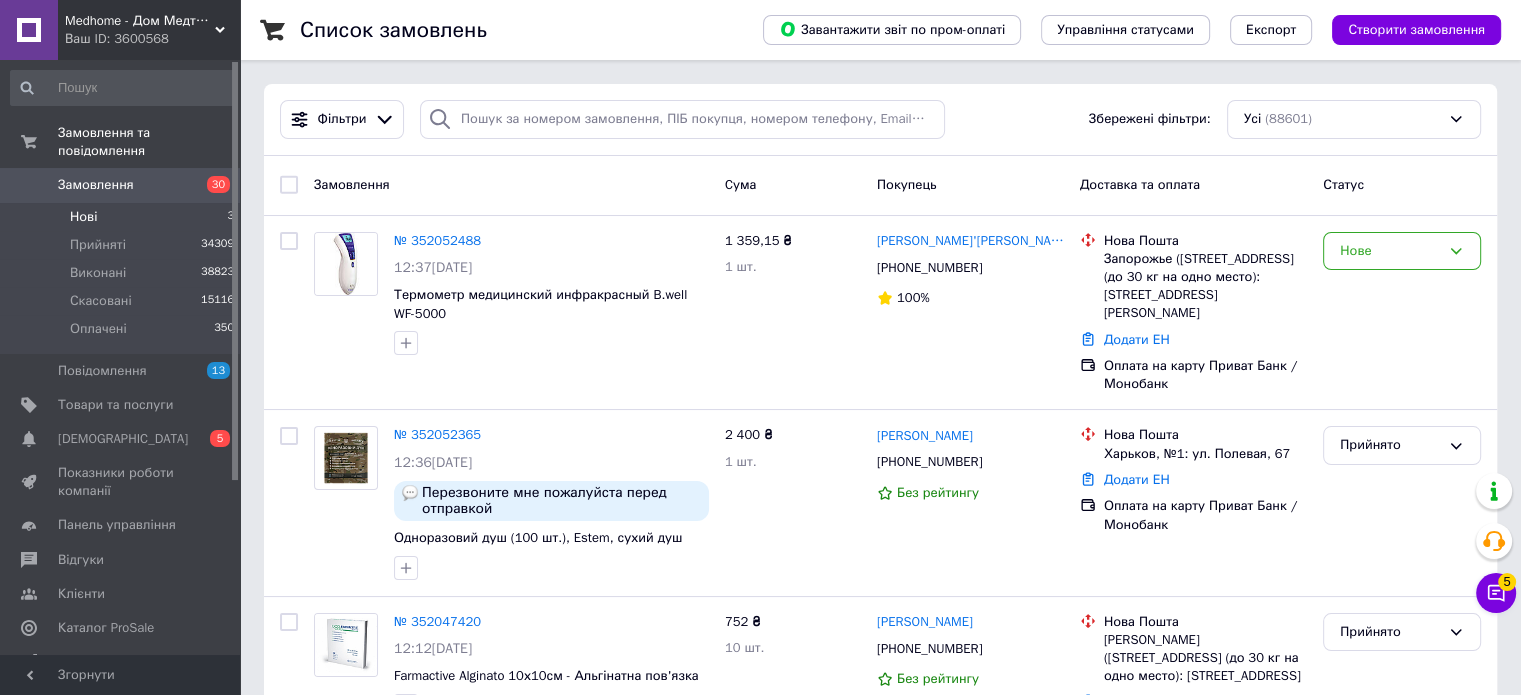 click on "Нові 3" at bounding box center [123, 217] 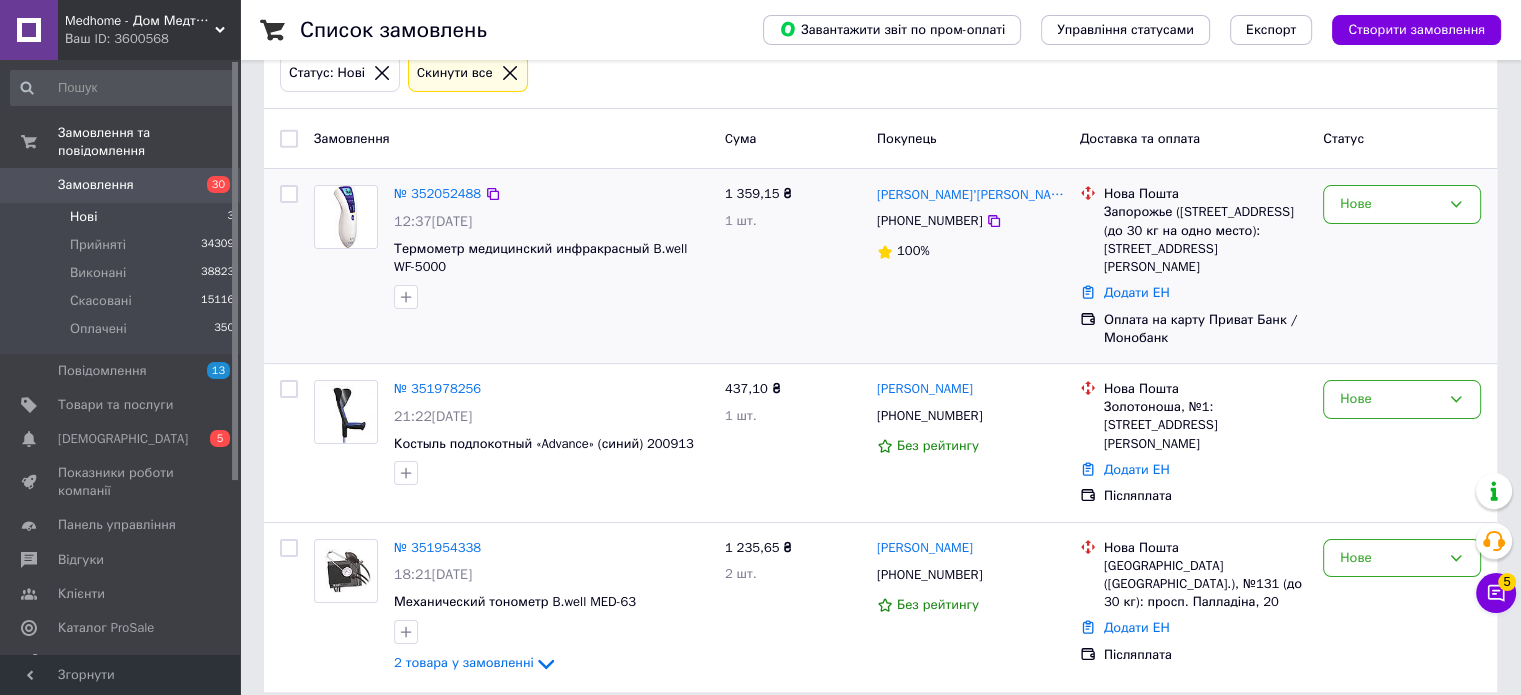 scroll, scrollTop: 119, scrollLeft: 0, axis: vertical 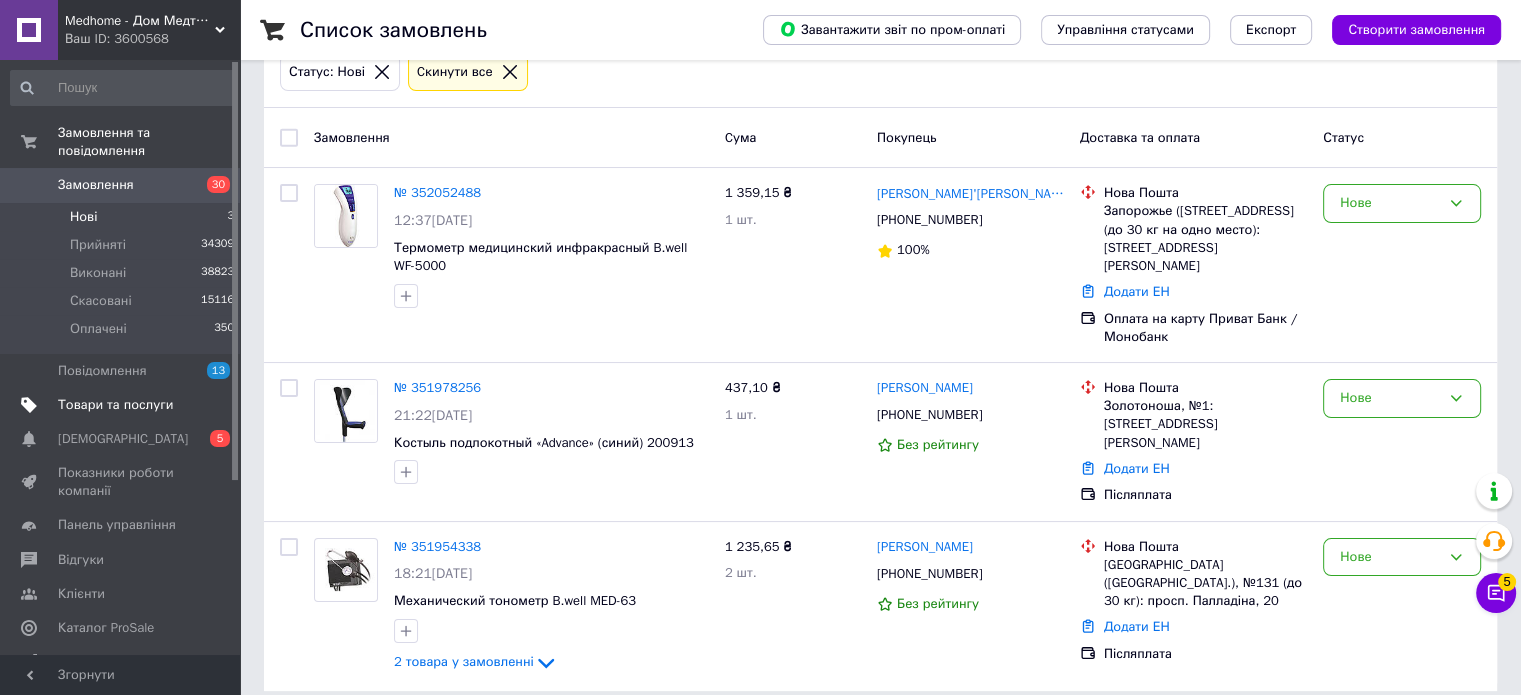 click on "Товари та послуги" at bounding box center [115, 405] 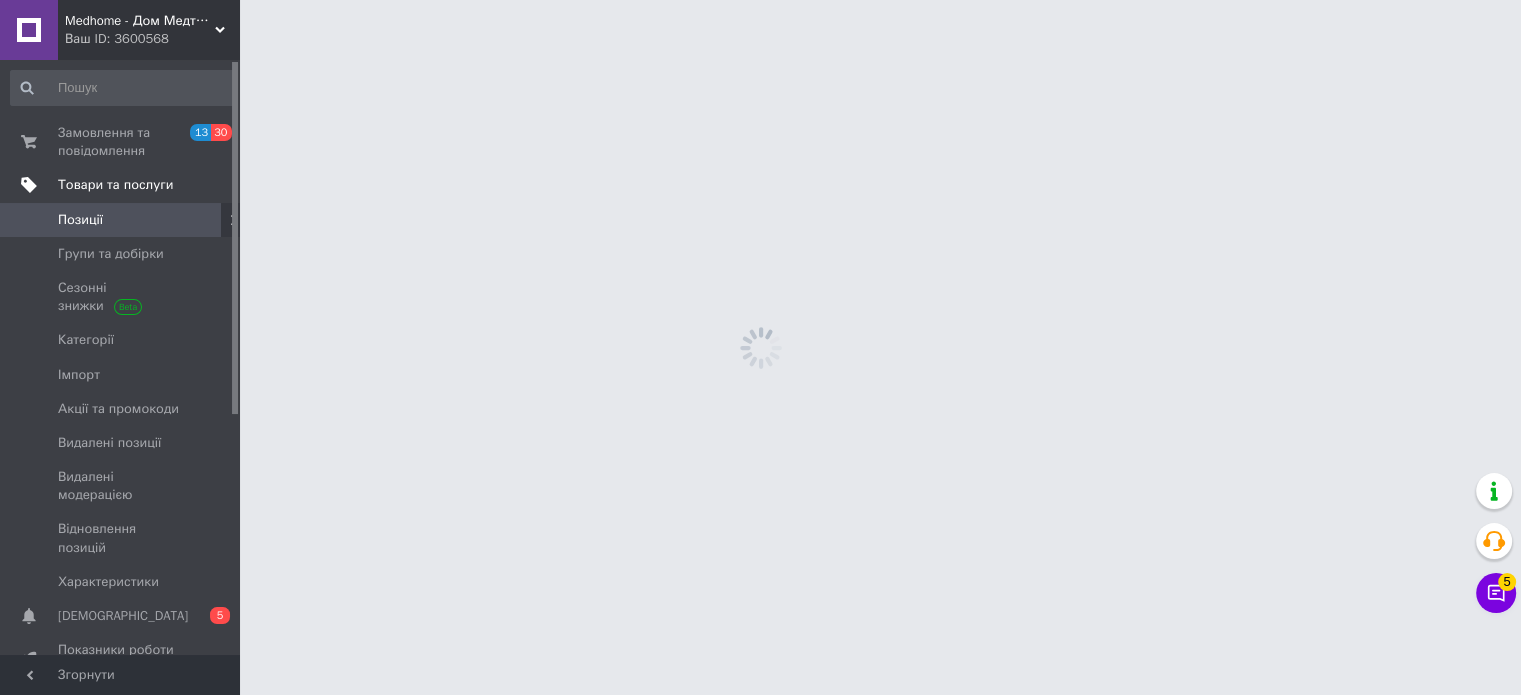 scroll, scrollTop: 0, scrollLeft: 0, axis: both 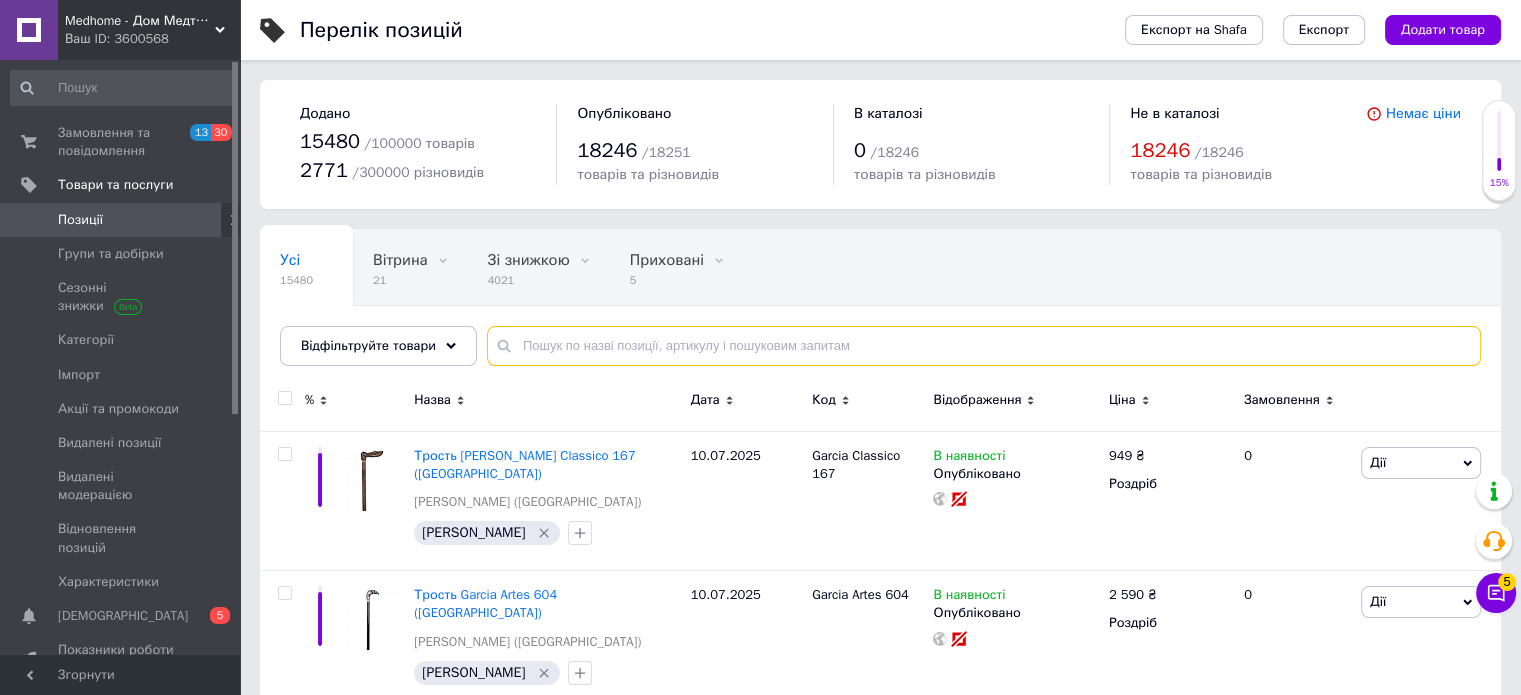 click at bounding box center (984, 346) 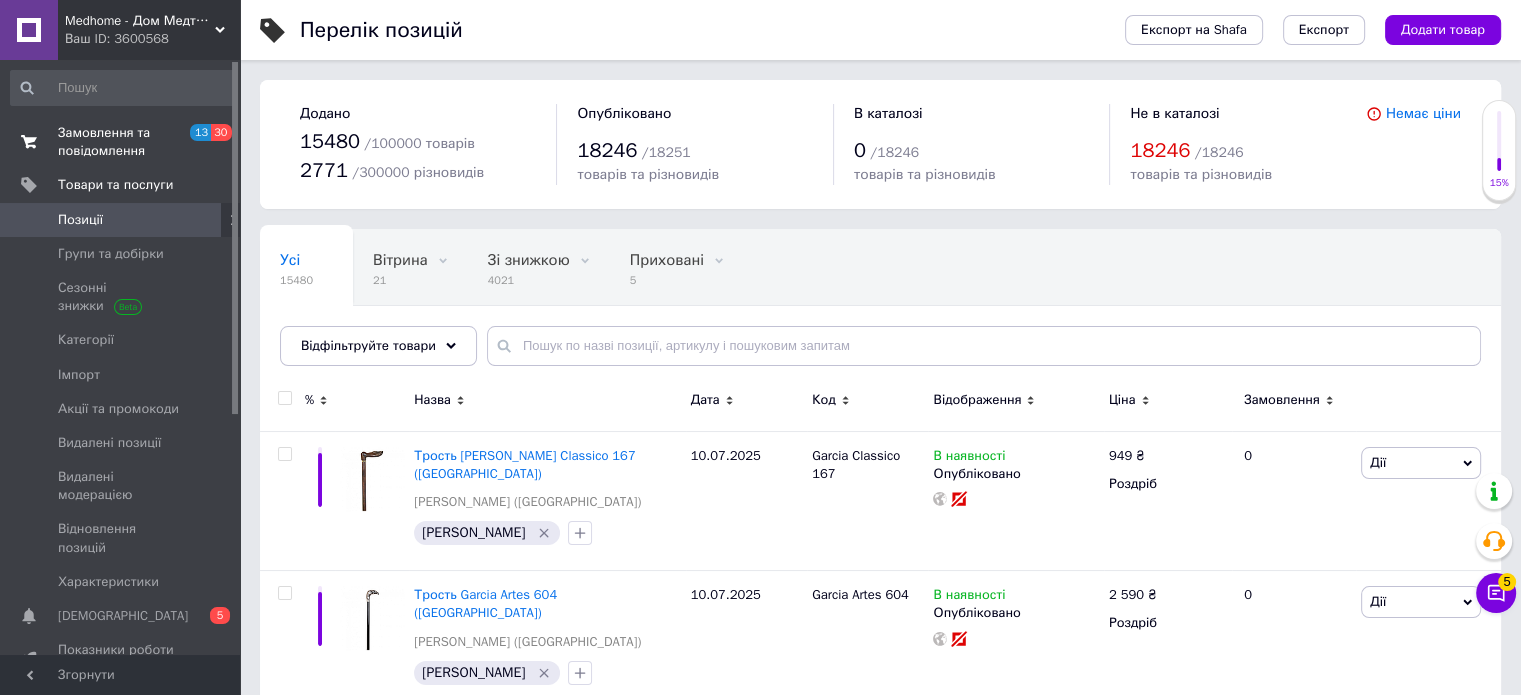 click on "Замовлення та повідомлення" at bounding box center [121, 142] 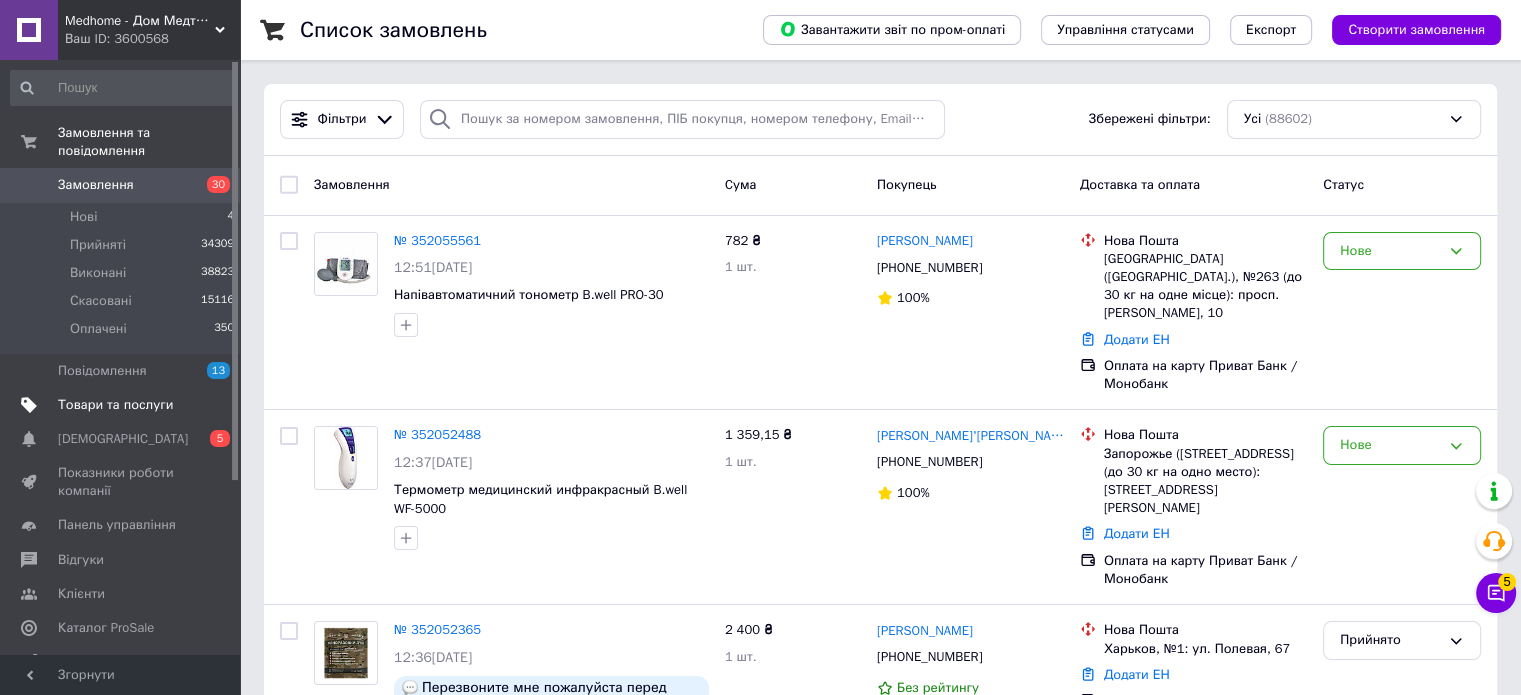 click on "Товари та послуги" at bounding box center [115, 405] 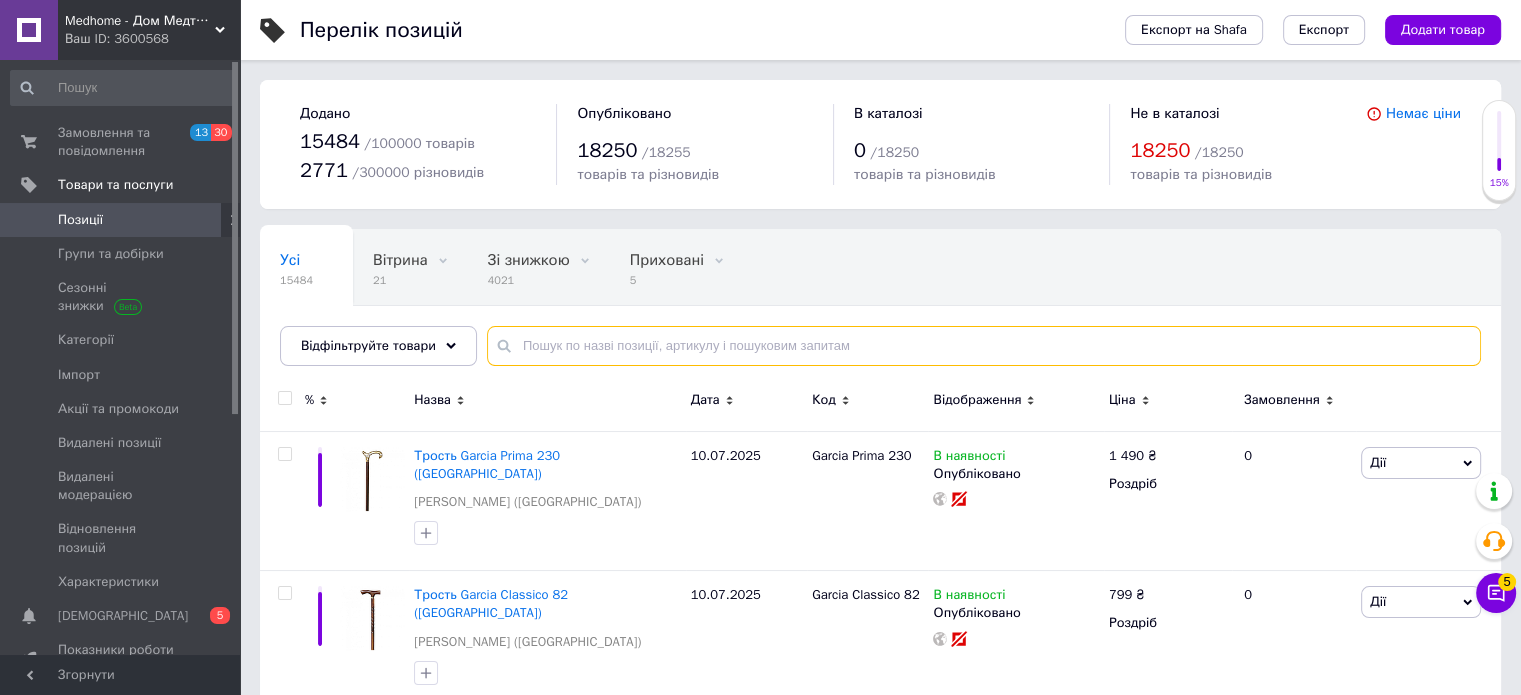 click at bounding box center (984, 346) 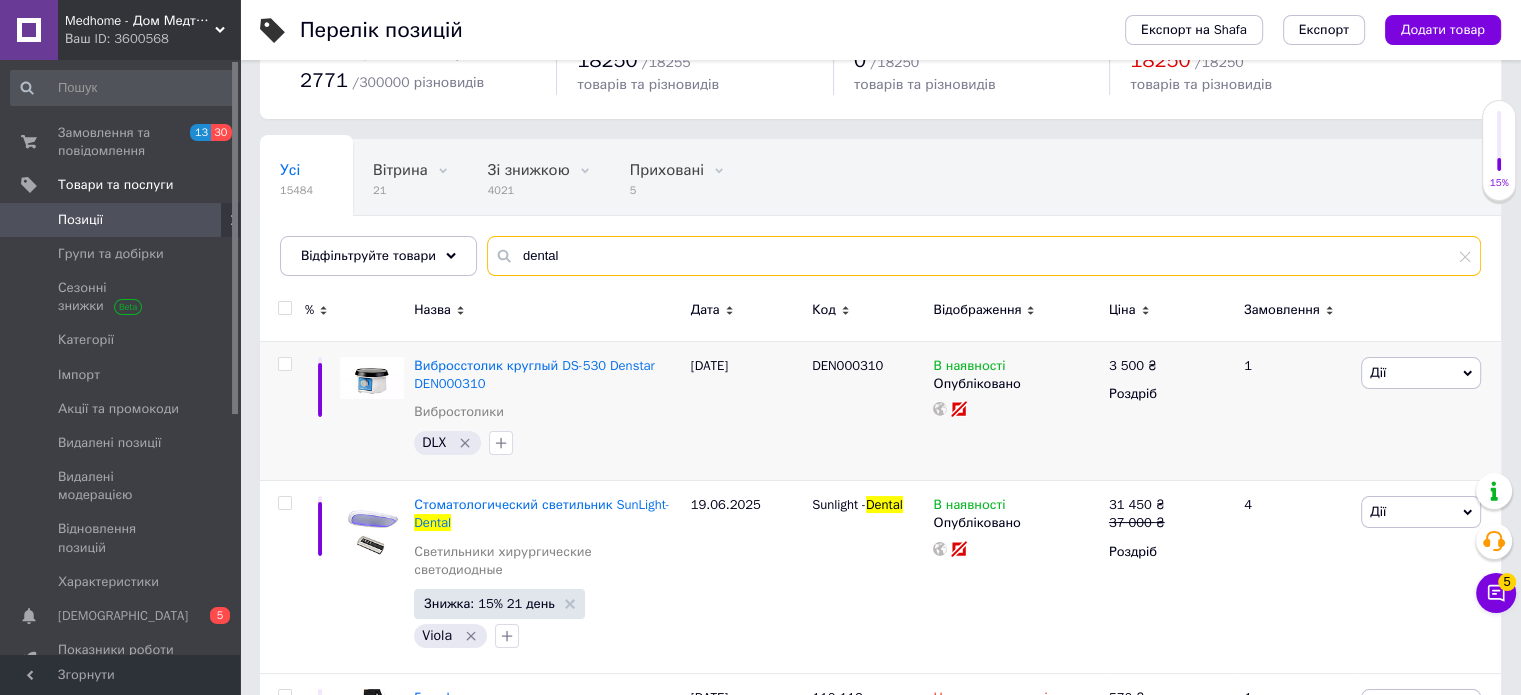 scroll, scrollTop: 200, scrollLeft: 0, axis: vertical 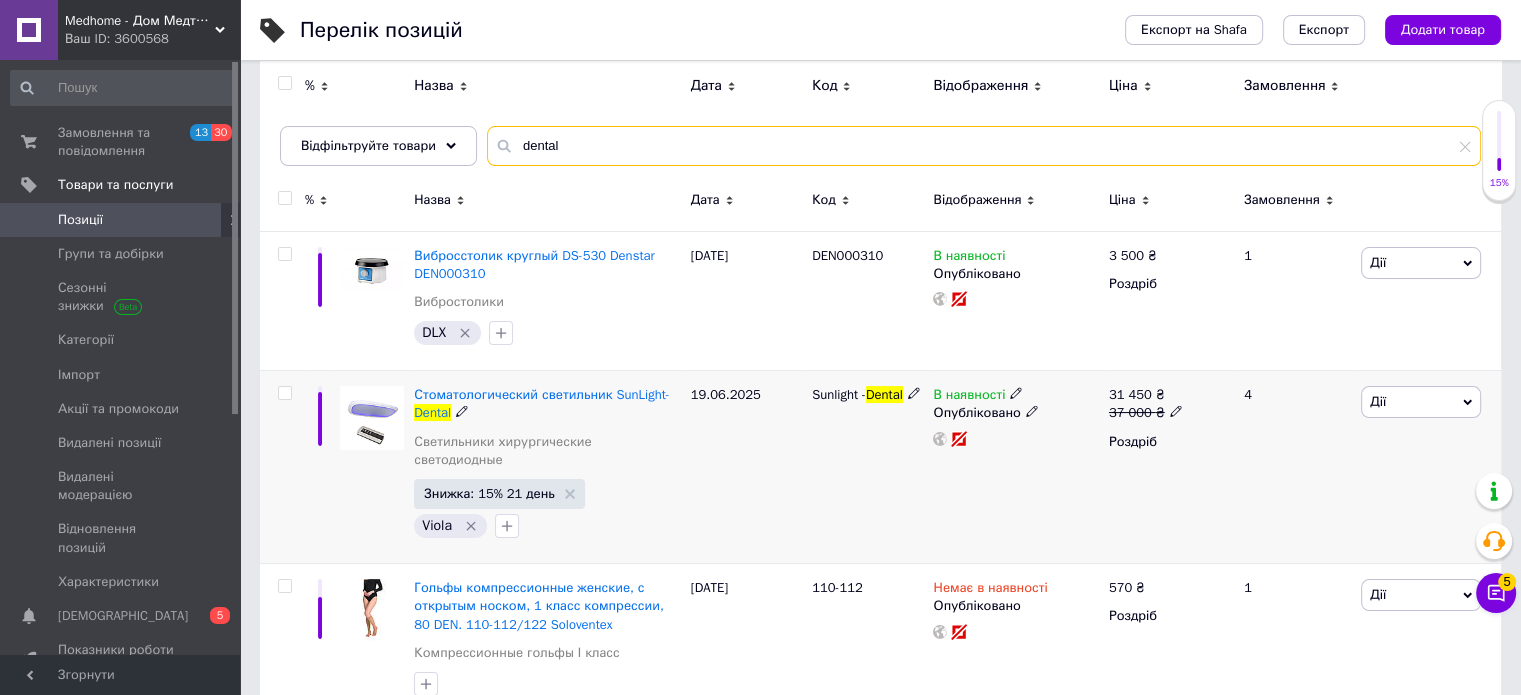 type on "dental" 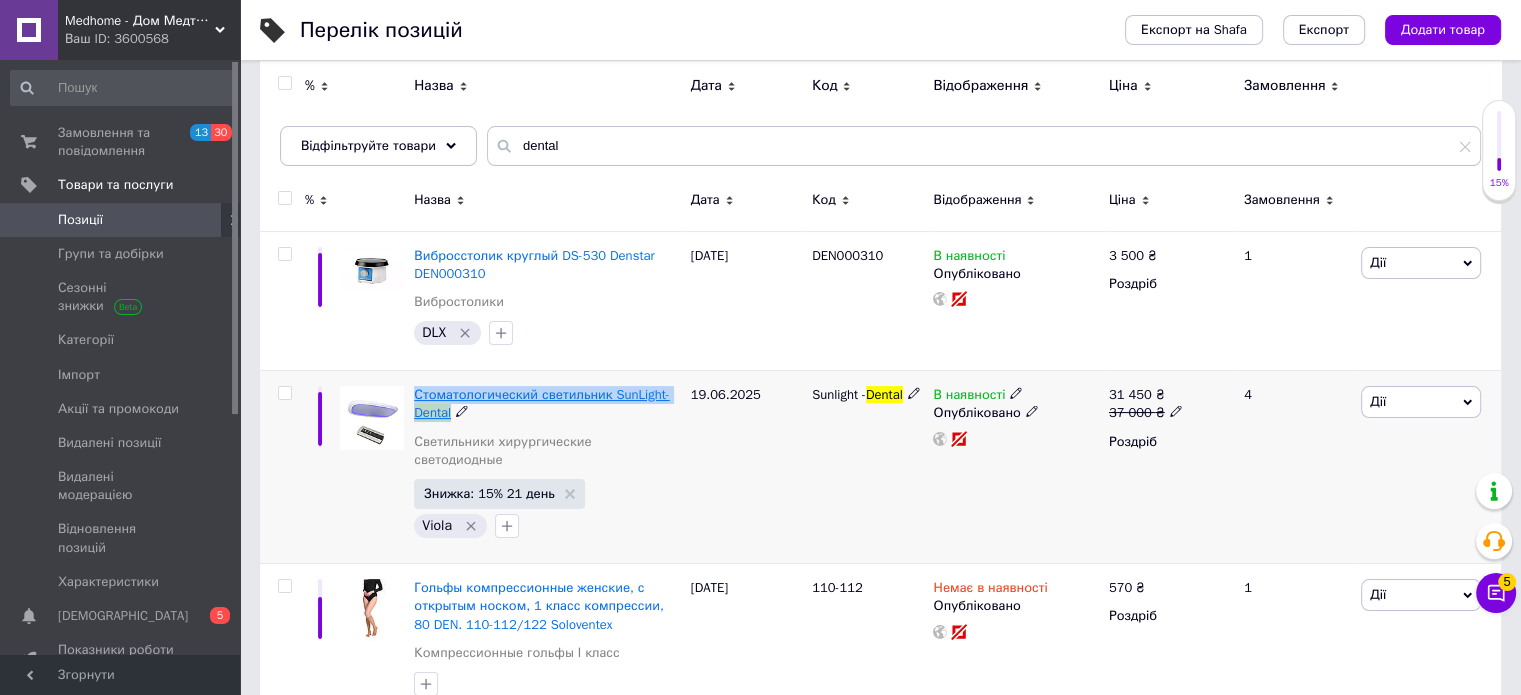drag, startPoint x: 470, startPoint y: 415, endPoint x: 416, endPoint y: 395, distance: 57.58472 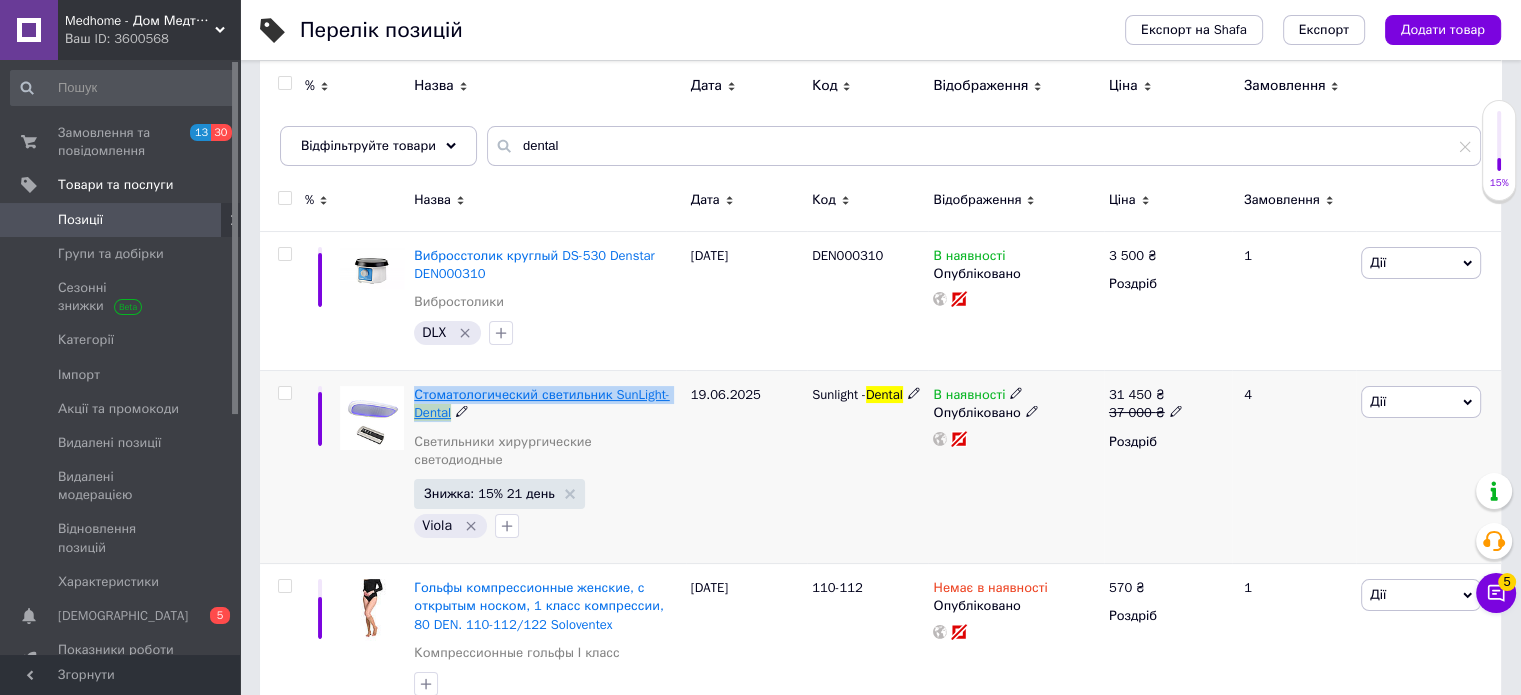 copy on "Стоматологический светильник SunLight- Dental" 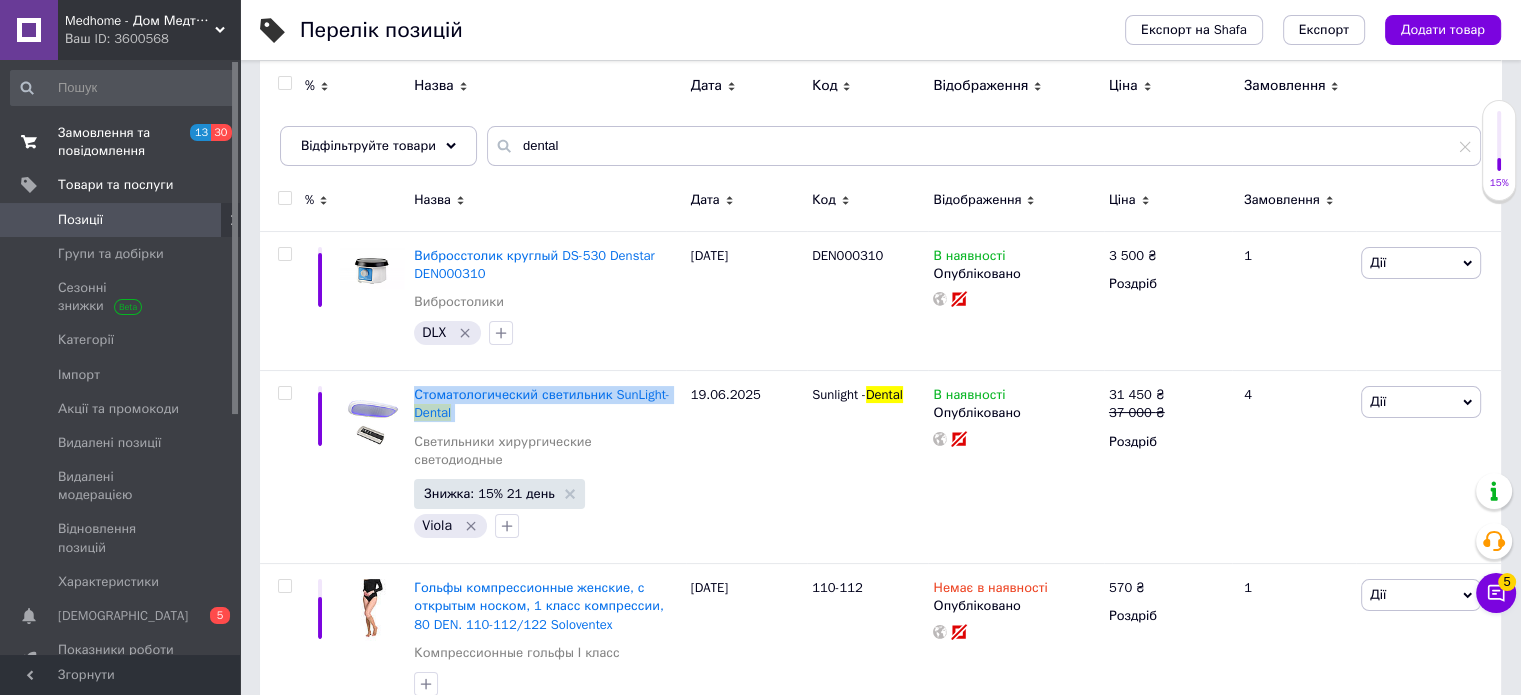 click on "Замовлення та повідомлення" at bounding box center [121, 142] 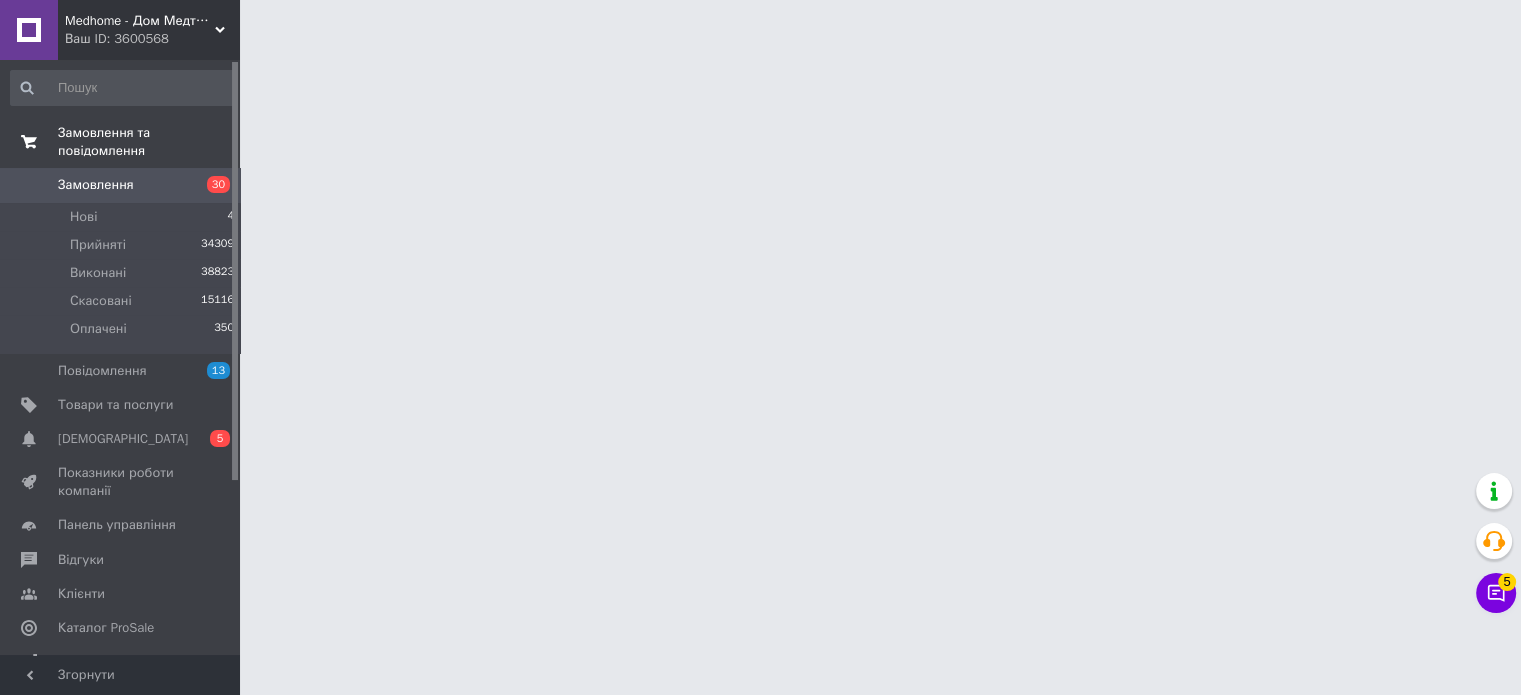 scroll, scrollTop: 0, scrollLeft: 0, axis: both 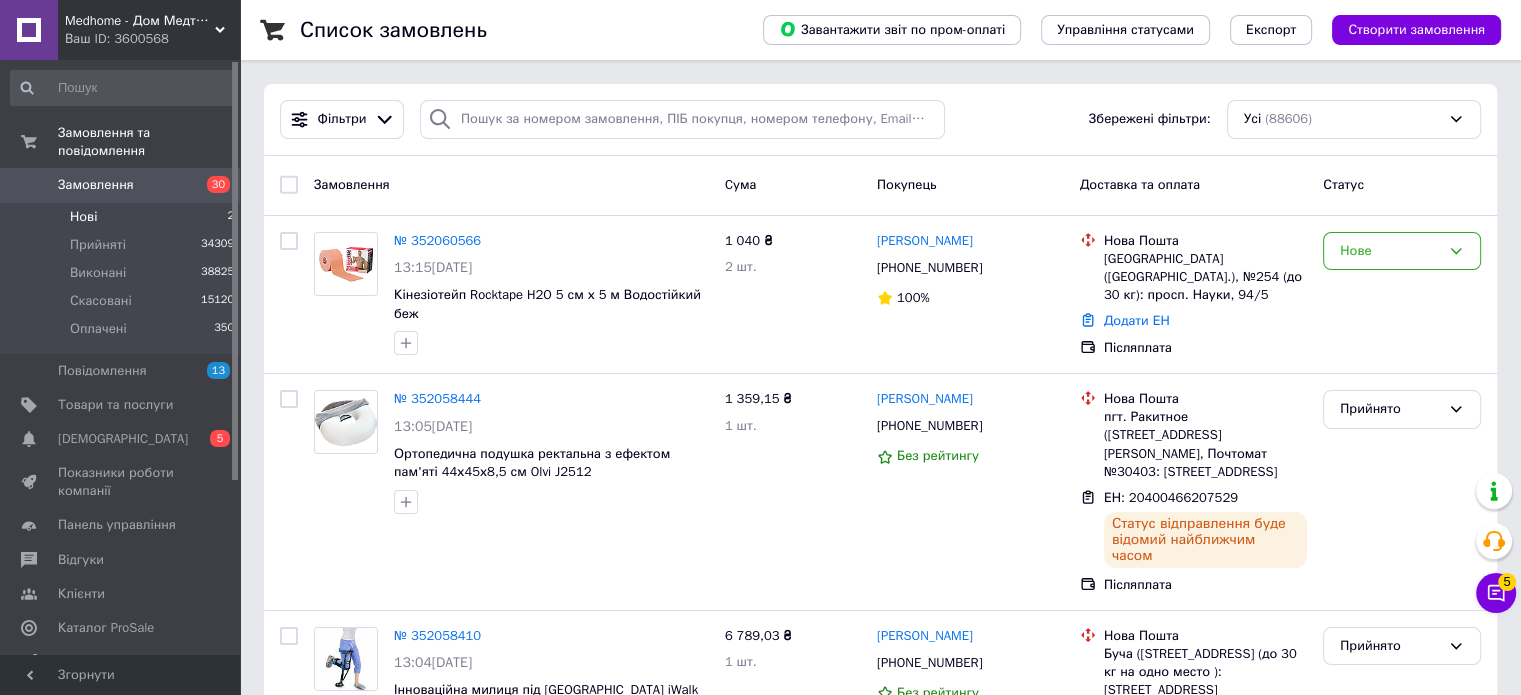click on "Нові 2" at bounding box center [123, 217] 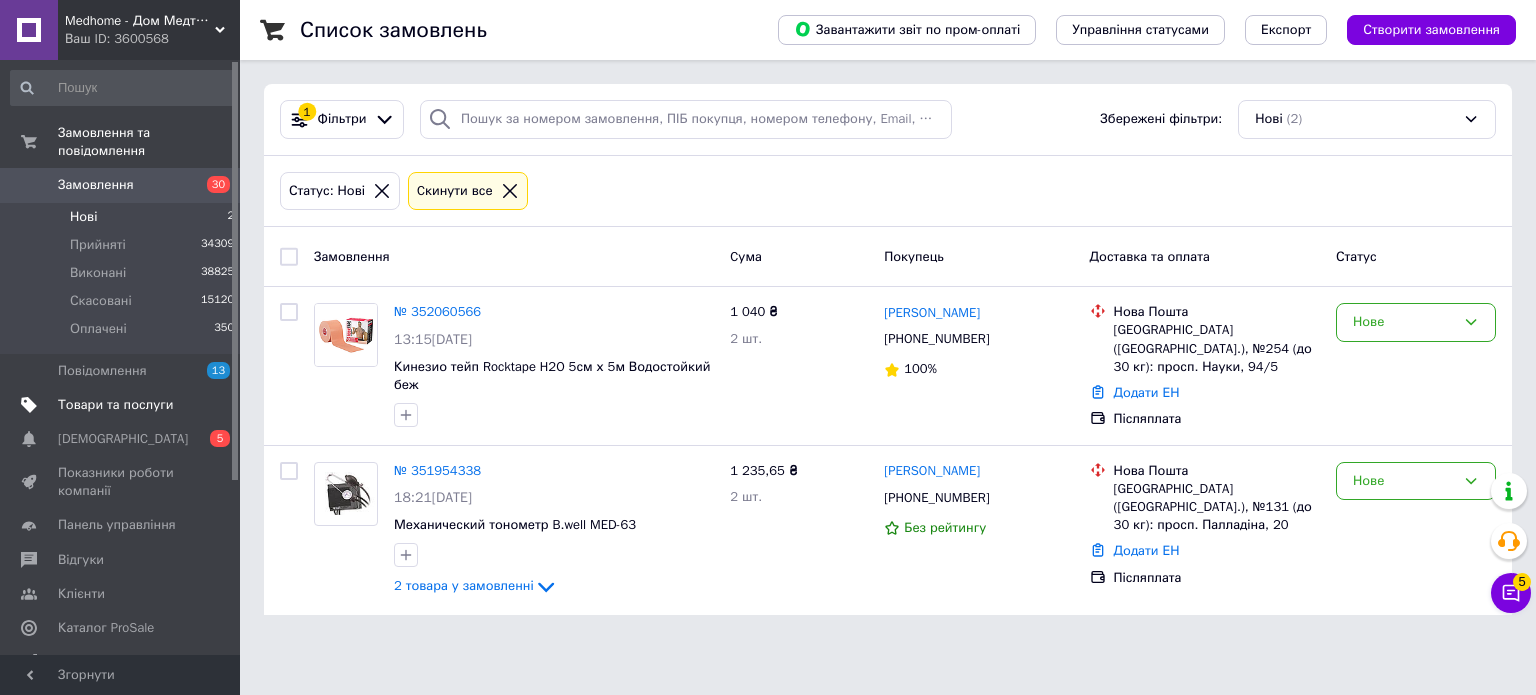 drag, startPoint x: 168, startPoint y: 394, endPoint x: 234, endPoint y: 391, distance: 66.068146 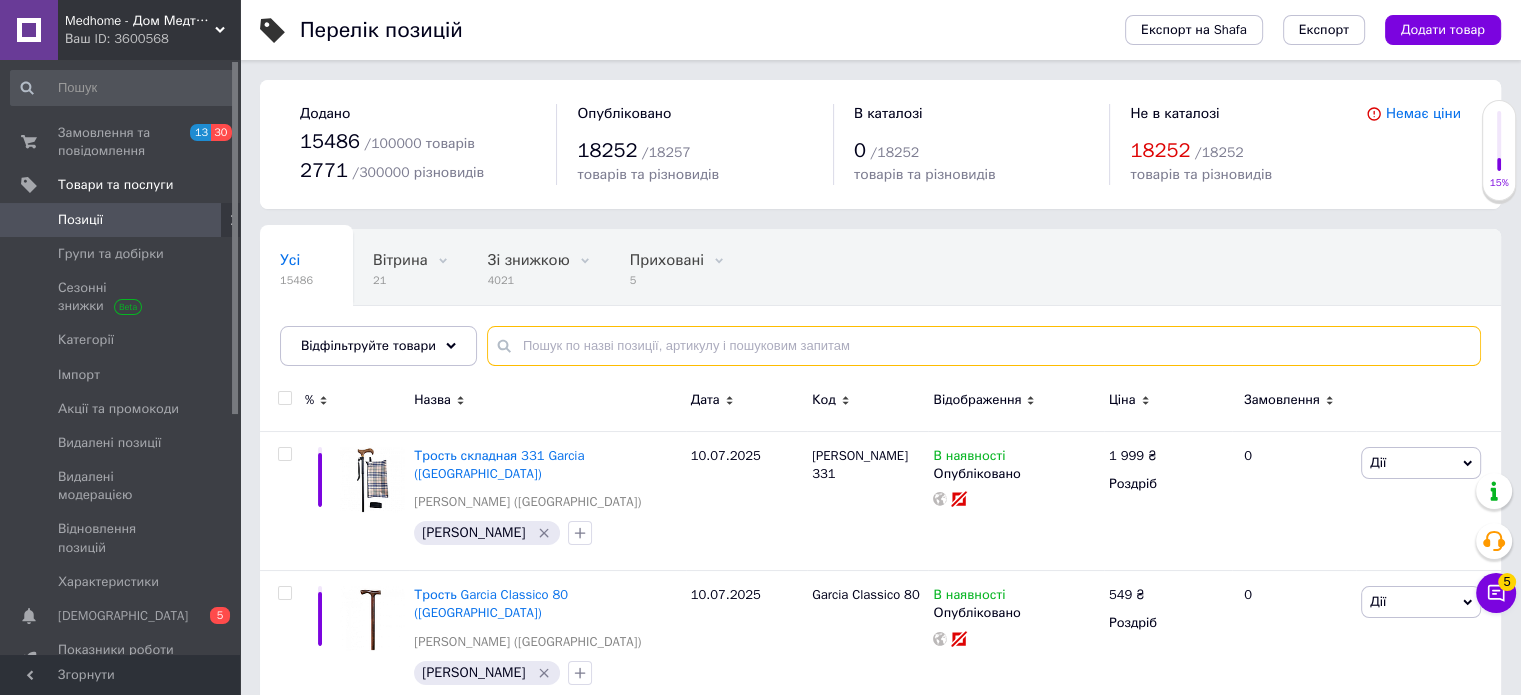 click at bounding box center (984, 346) 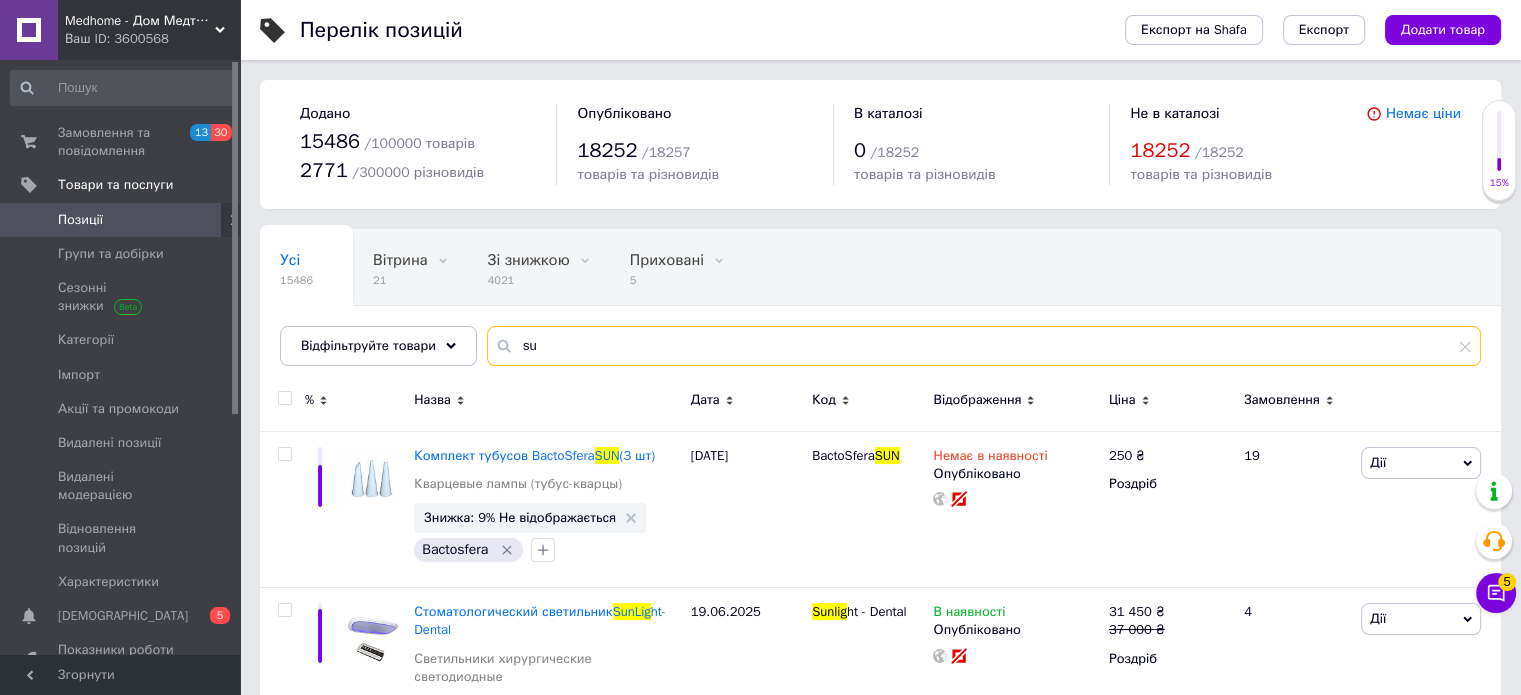 type on "s" 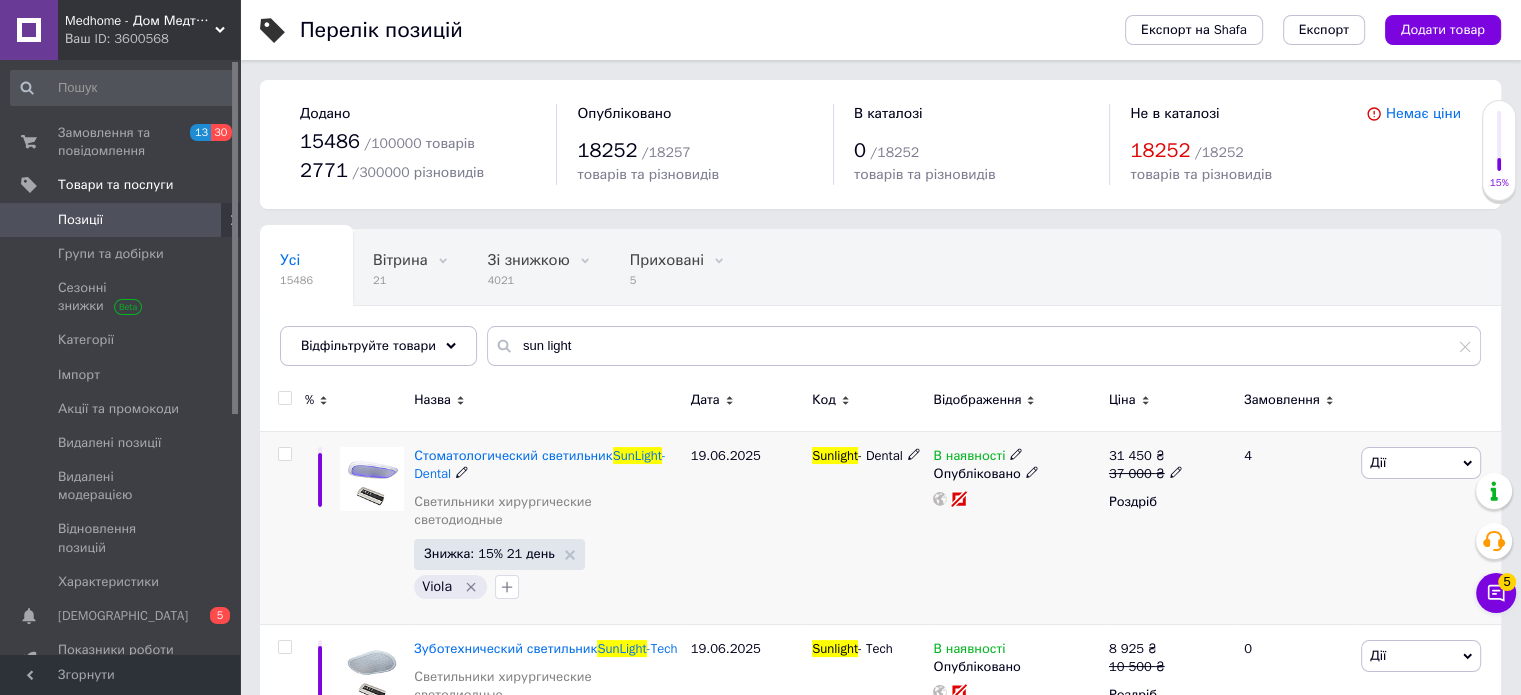 click 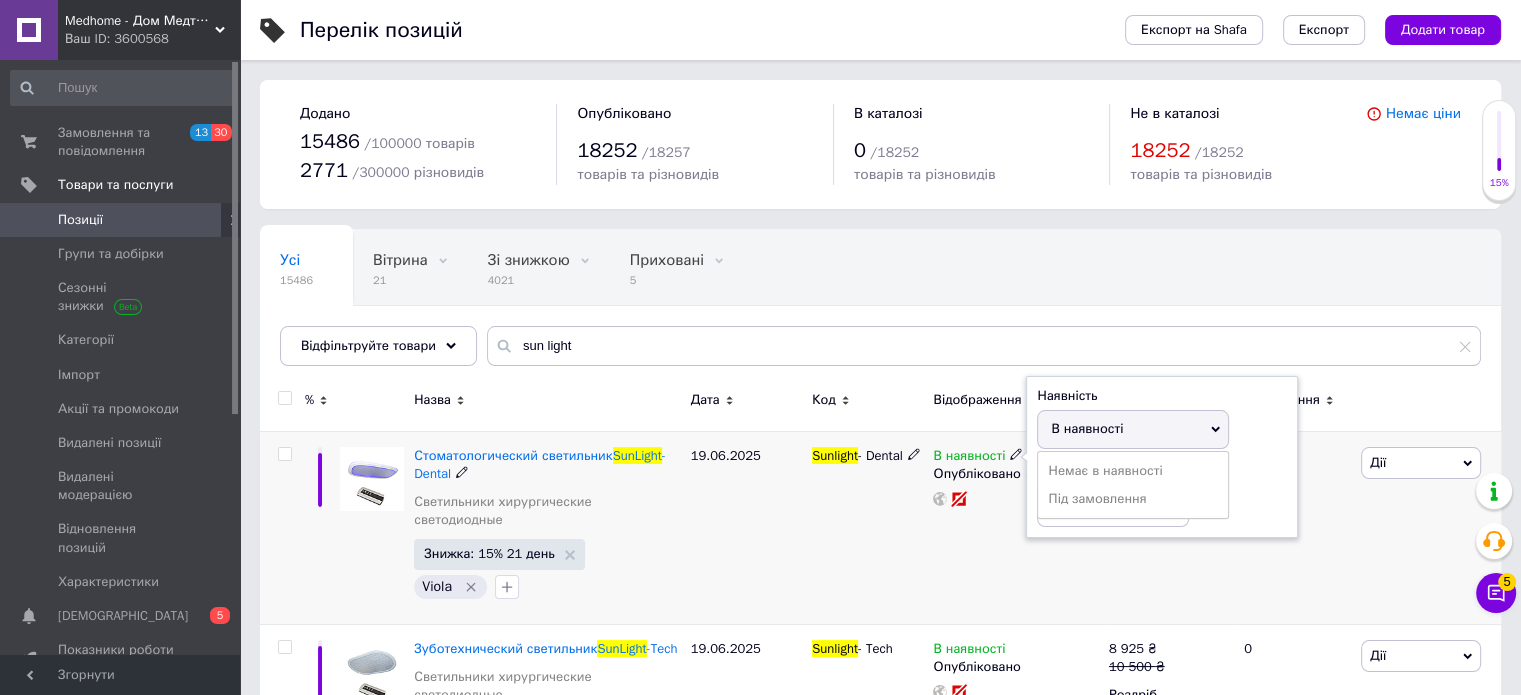 click on "Немає в наявності" at bounding box center (1133, 471) 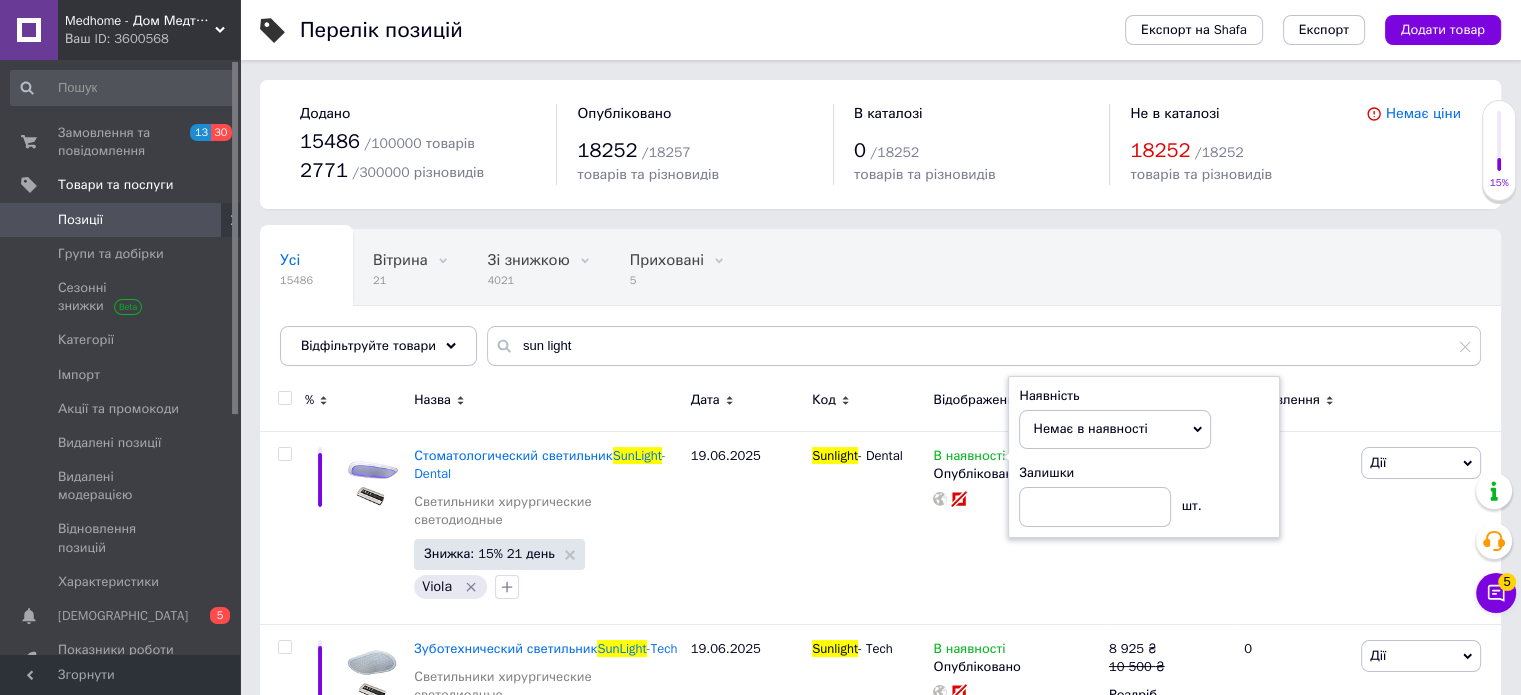 click on "Усі 15486 Вітрина 21 Видалити Редагувати Зі знижкою 4021 Видалити Редагувати Приховані 5 Видалити Редагувати Опубліковані 15481 Видалити Редагувати Ok Відфільтровано...  Зберегти" at bounding box center (663, 306) 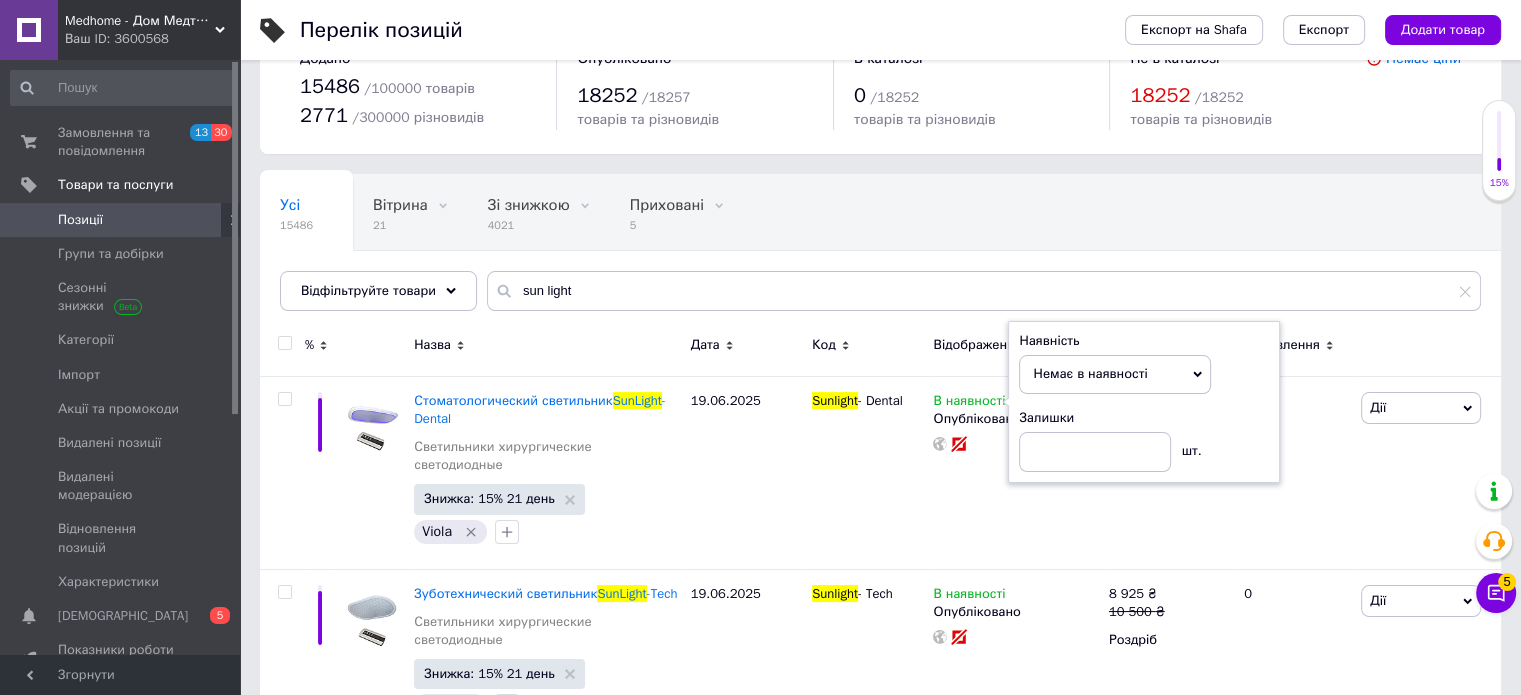 scroll, scrollTop: 85, scrollLeft: 0, axis: vertical 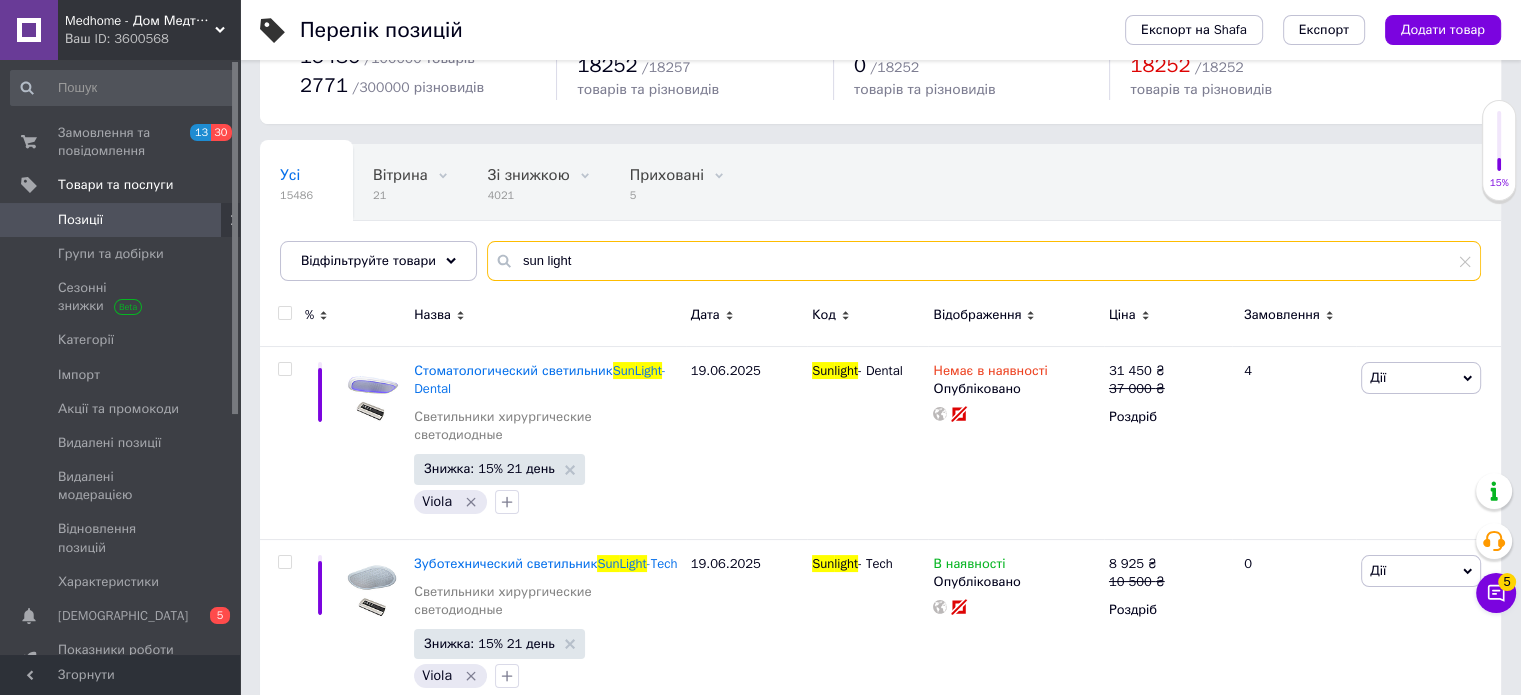 click on "sun light" at bounding box center [984, 261] 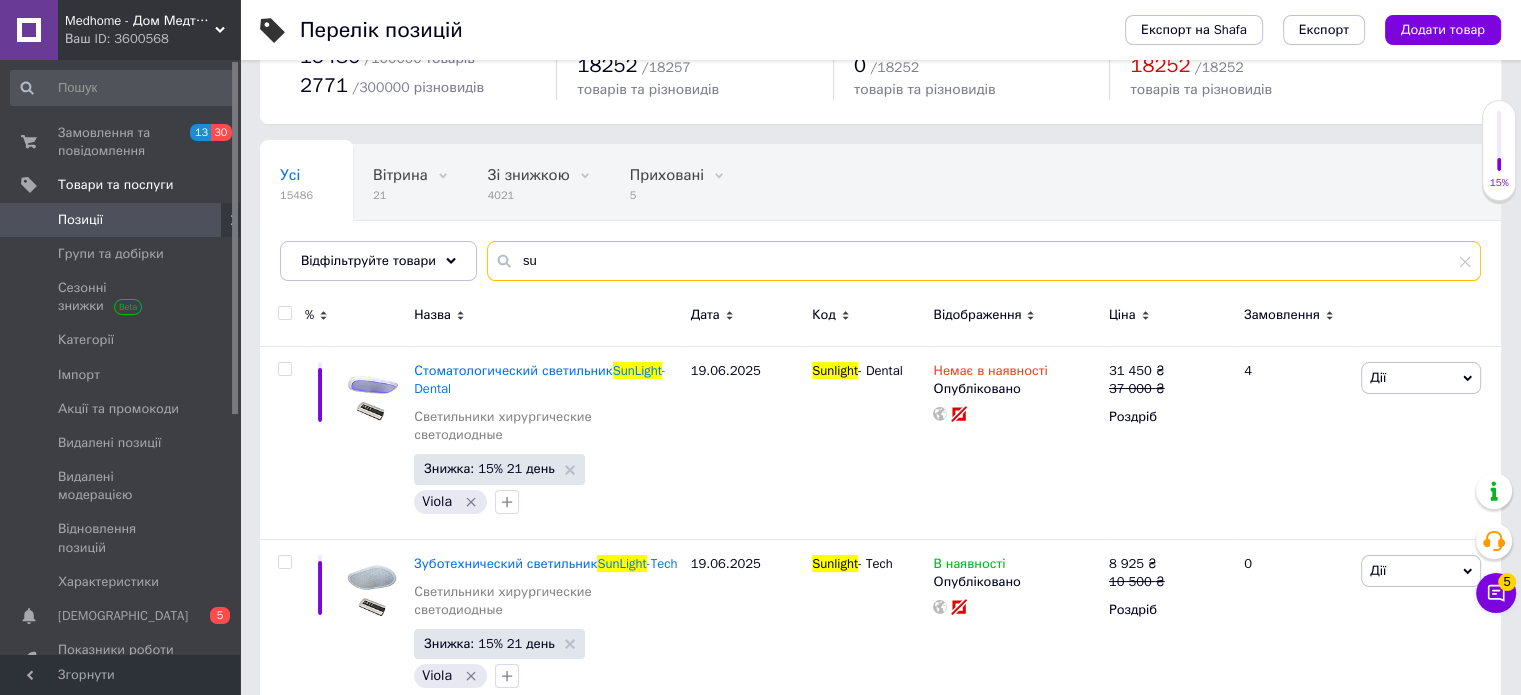 type on "s" 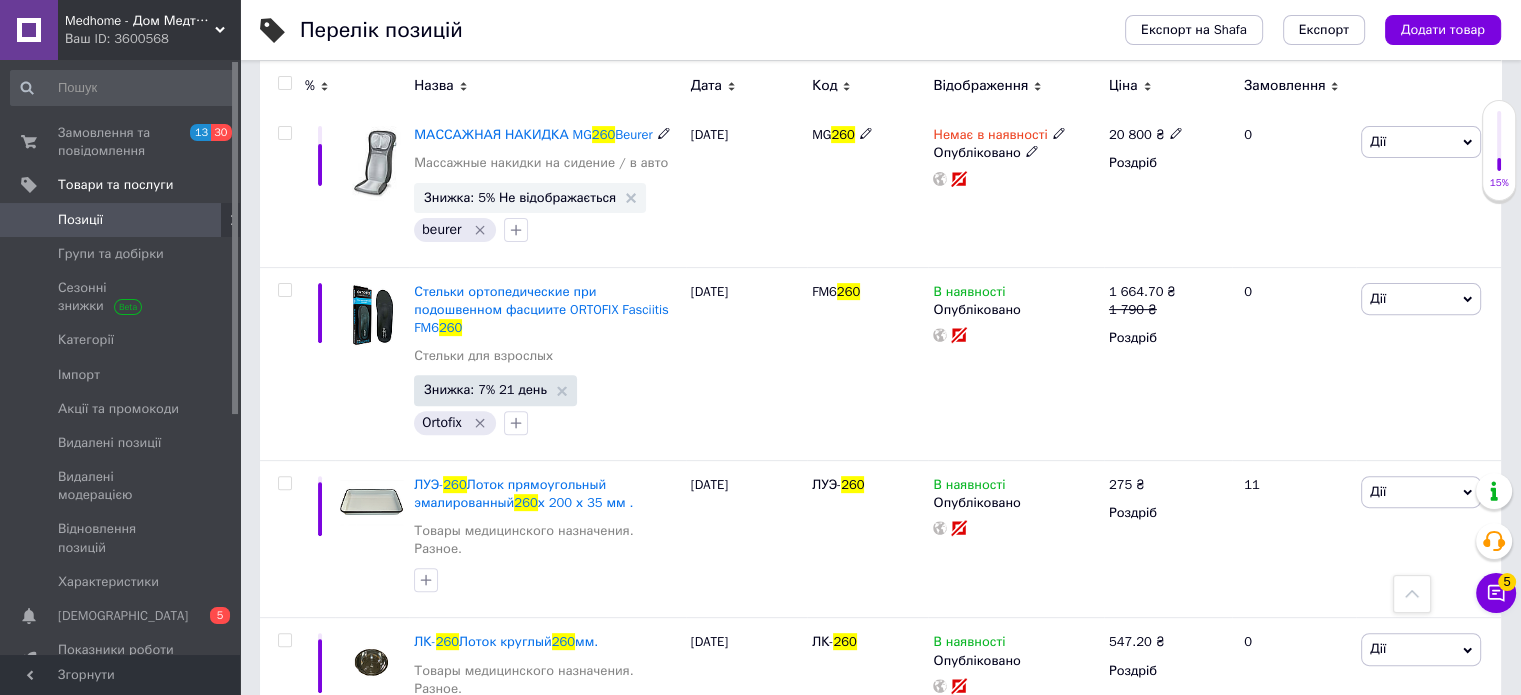 scroll, scrollTop: 685, scrollLeft: 0, axis: vertical 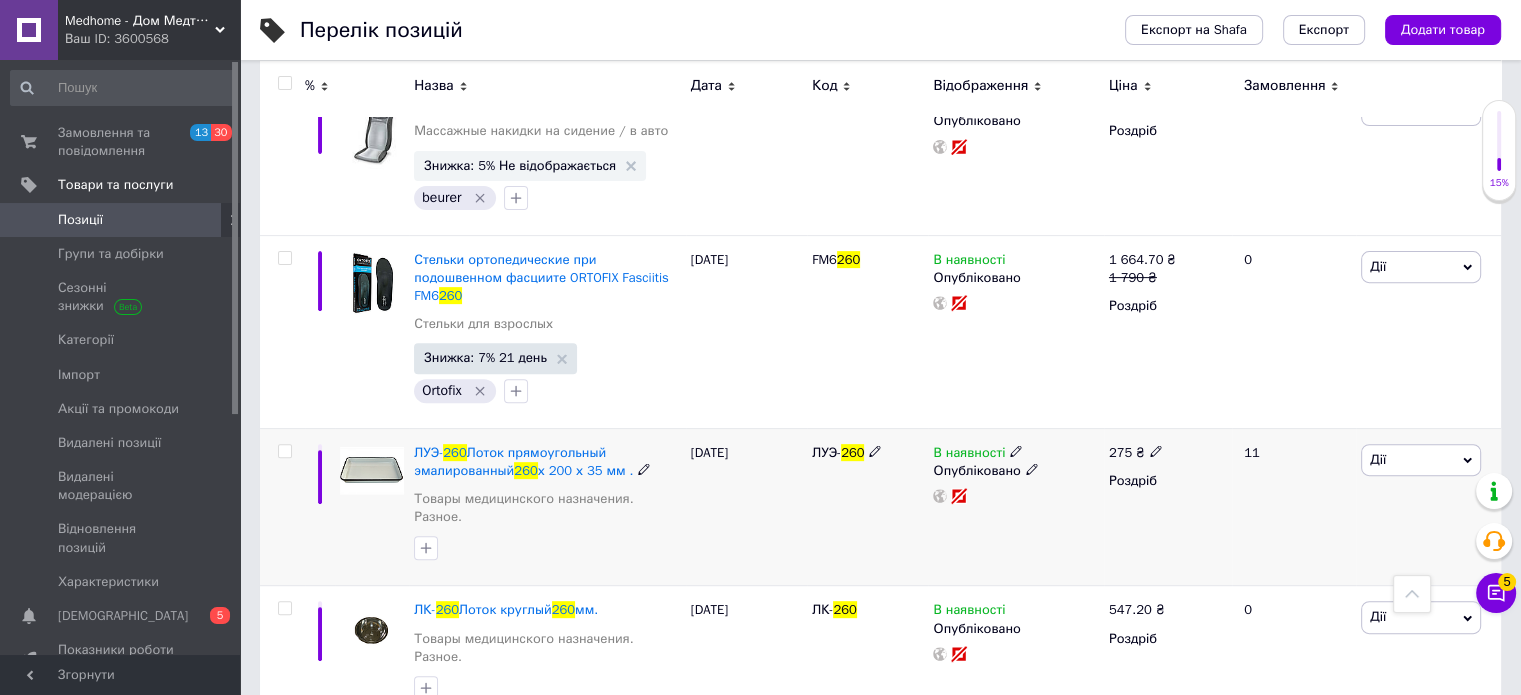 type on "260" 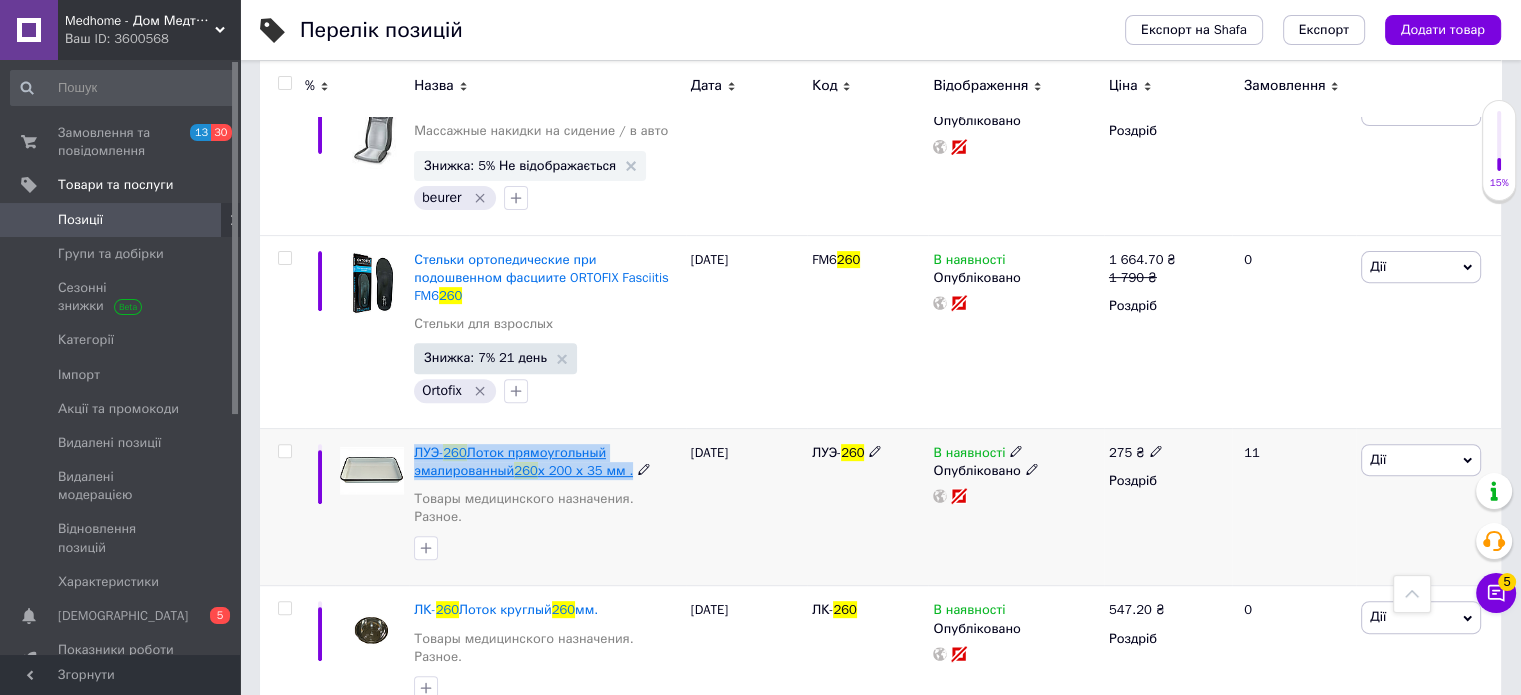 drag, startPoint x: 636, startPoint y: 451, endPoint x: 413, endPoint y: 435, distance: 223.57326 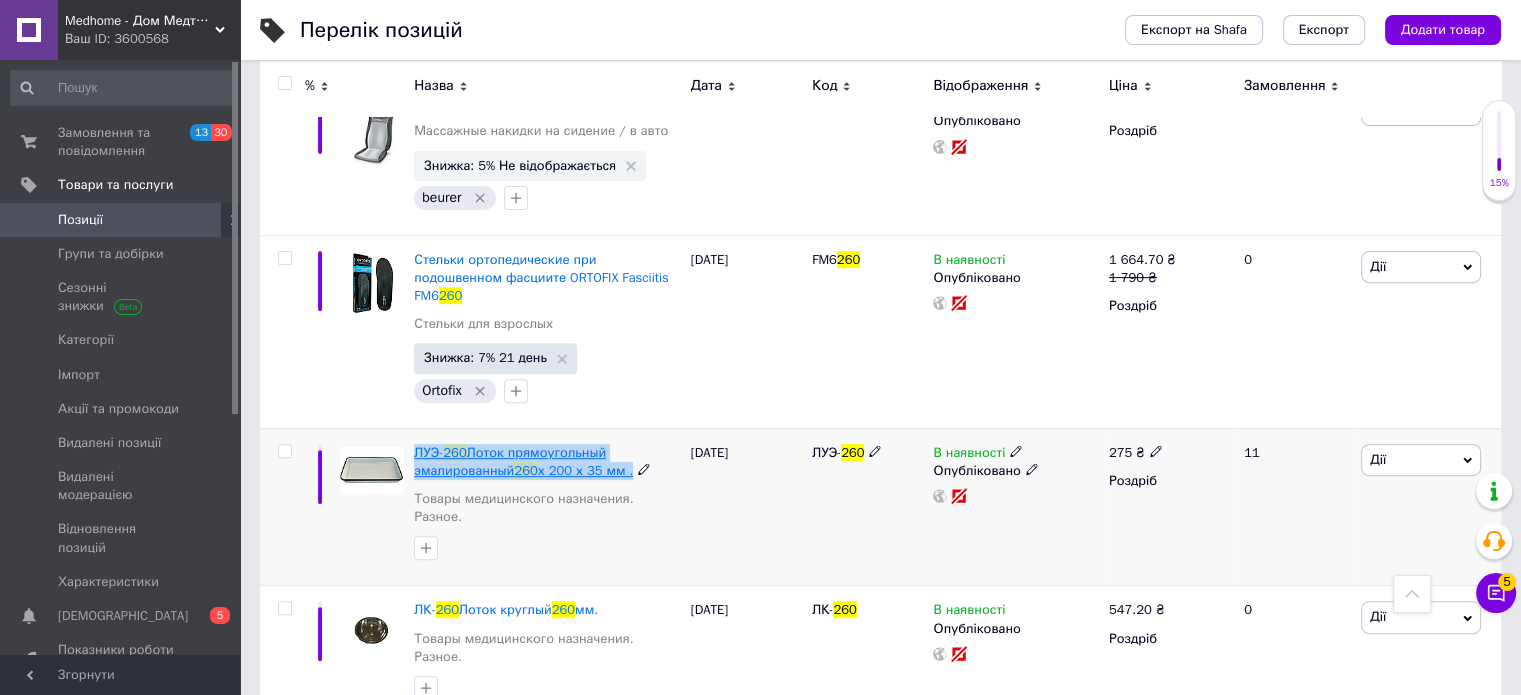 click on "ЛУЭ- 260  Лоток прямоугольный эмалированный   260  х 200 х 35 мм ." at bounding box center [547, 462] 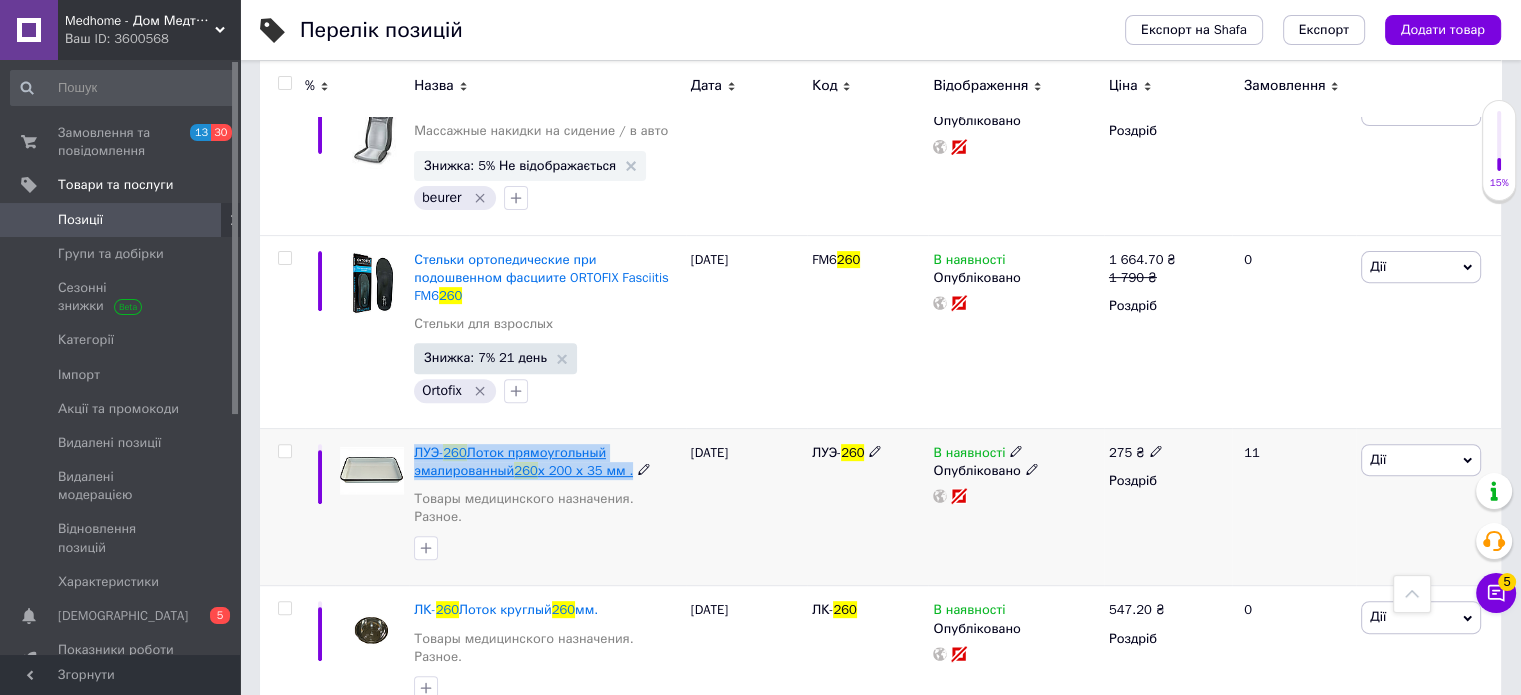 copy on "ЛУЭ- 260  Лоток прямоугольный эмалированный   260  х 200 х 35 мм ." 